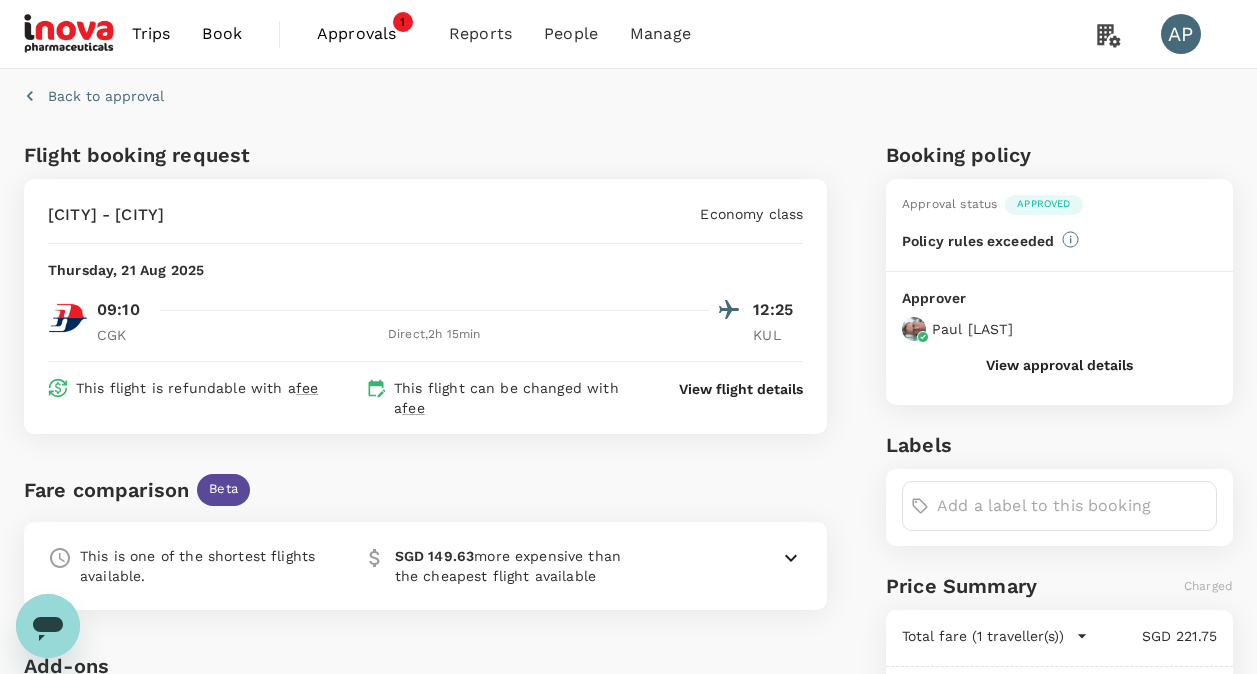scroll, scrollTop: 0, scrollLeft: 0, axis: both 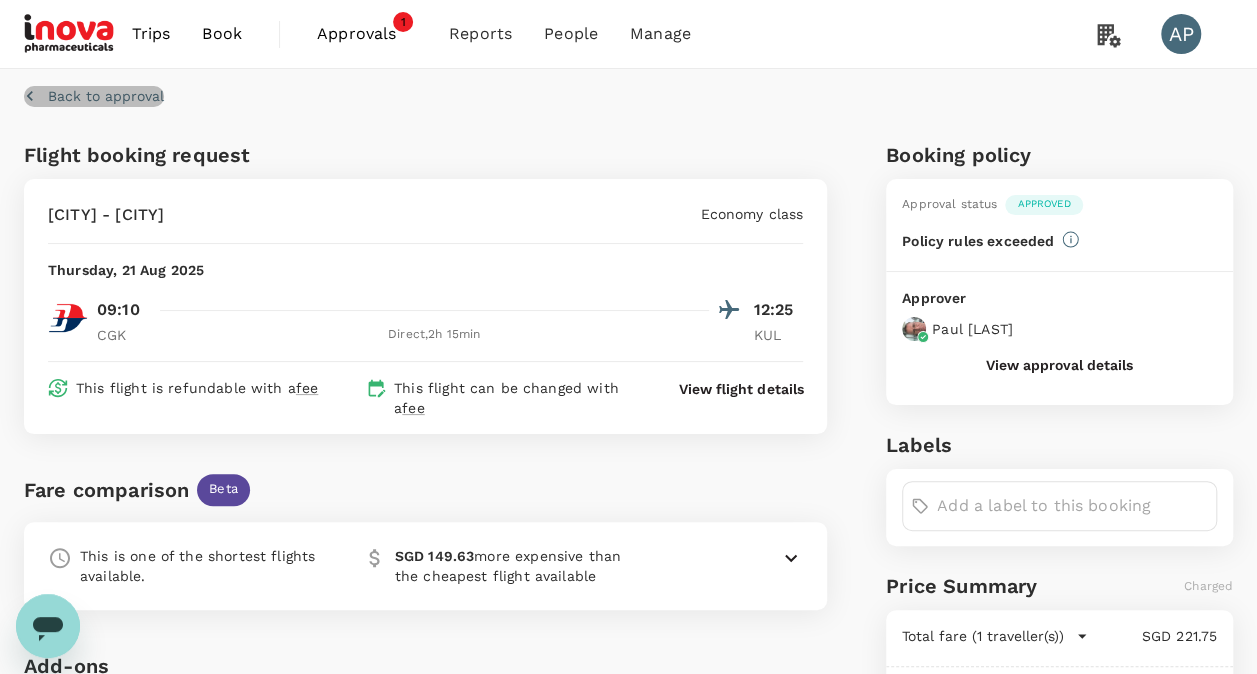 click on "Back to approval" at bounding box center (106, 96) 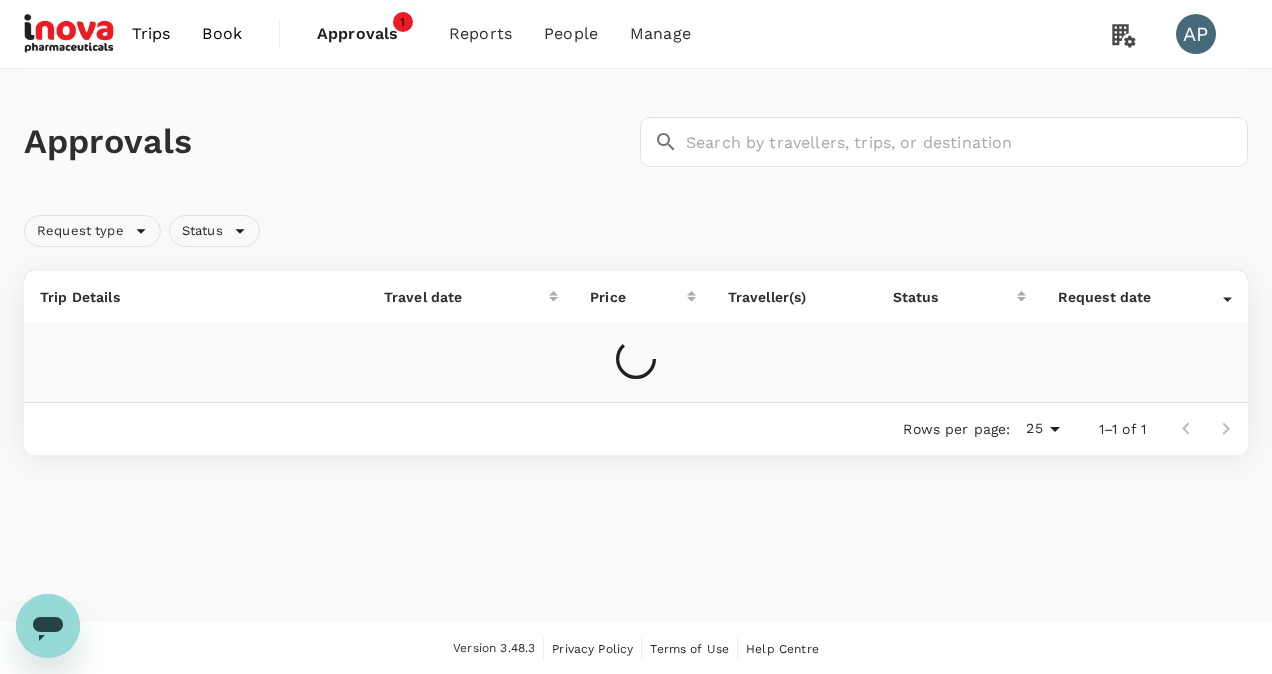 click on "Approvals ​ ​" at bounding box center [636, 142] 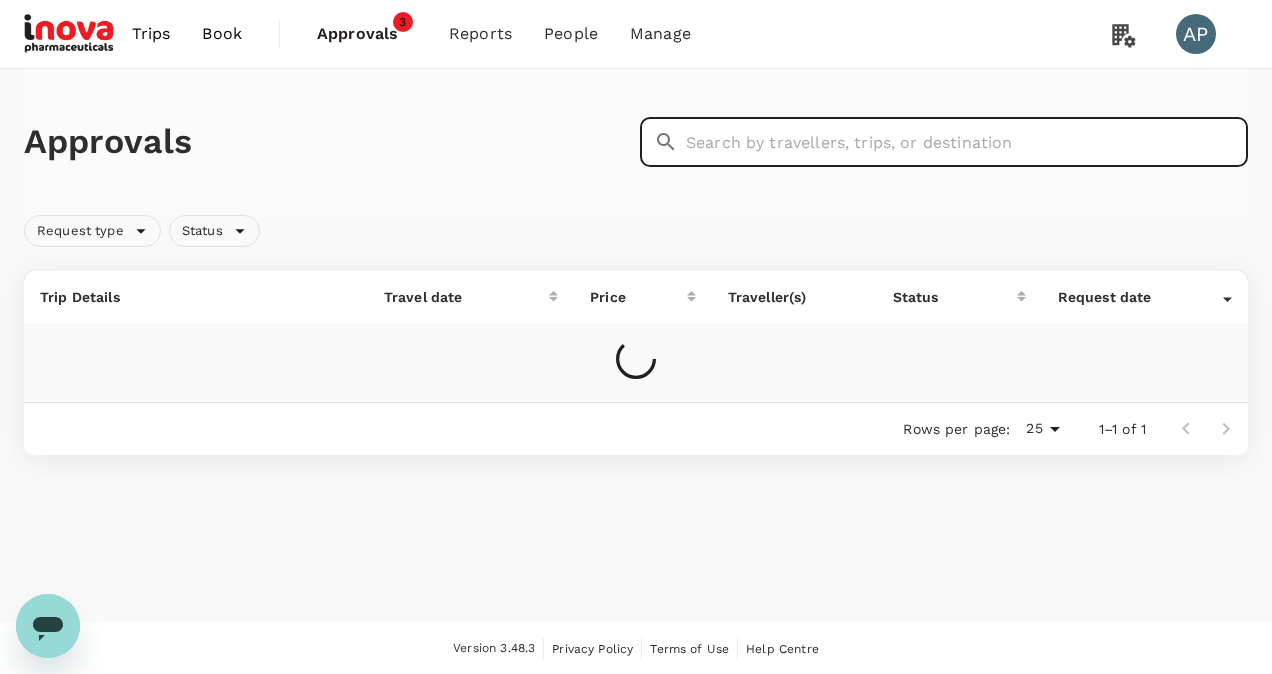 click at bounding box center [967, 142] 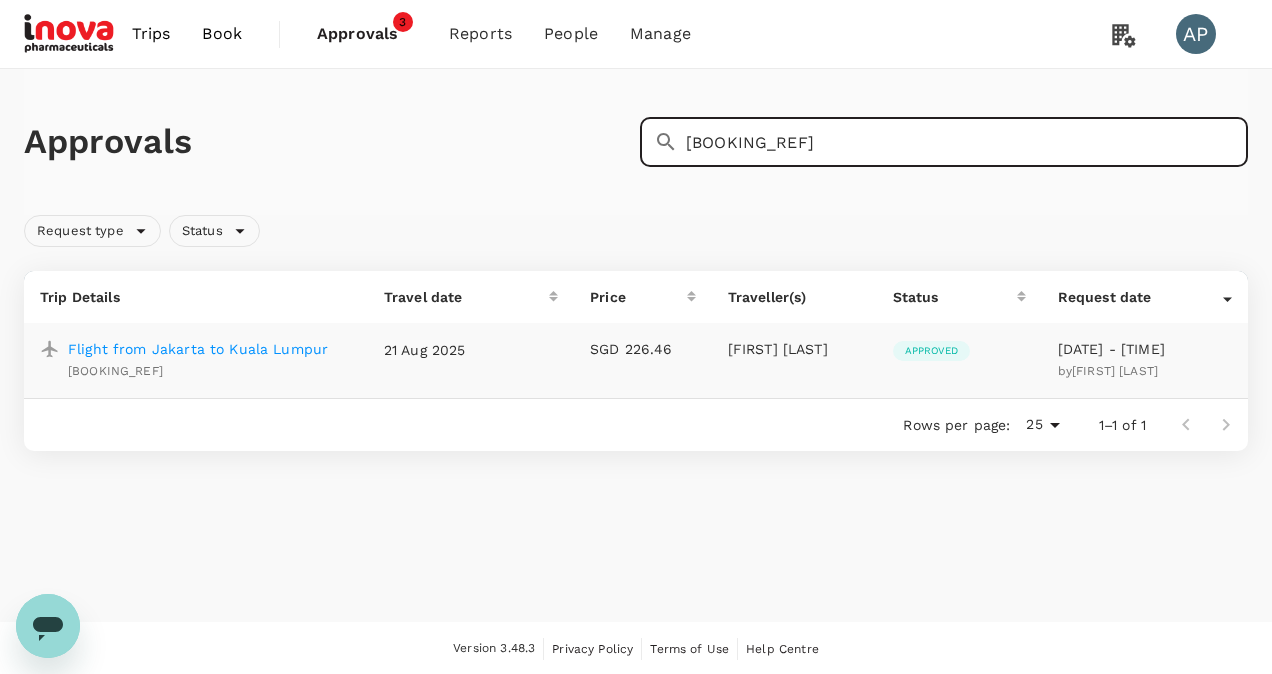 type on "[BOOKING_REF]" 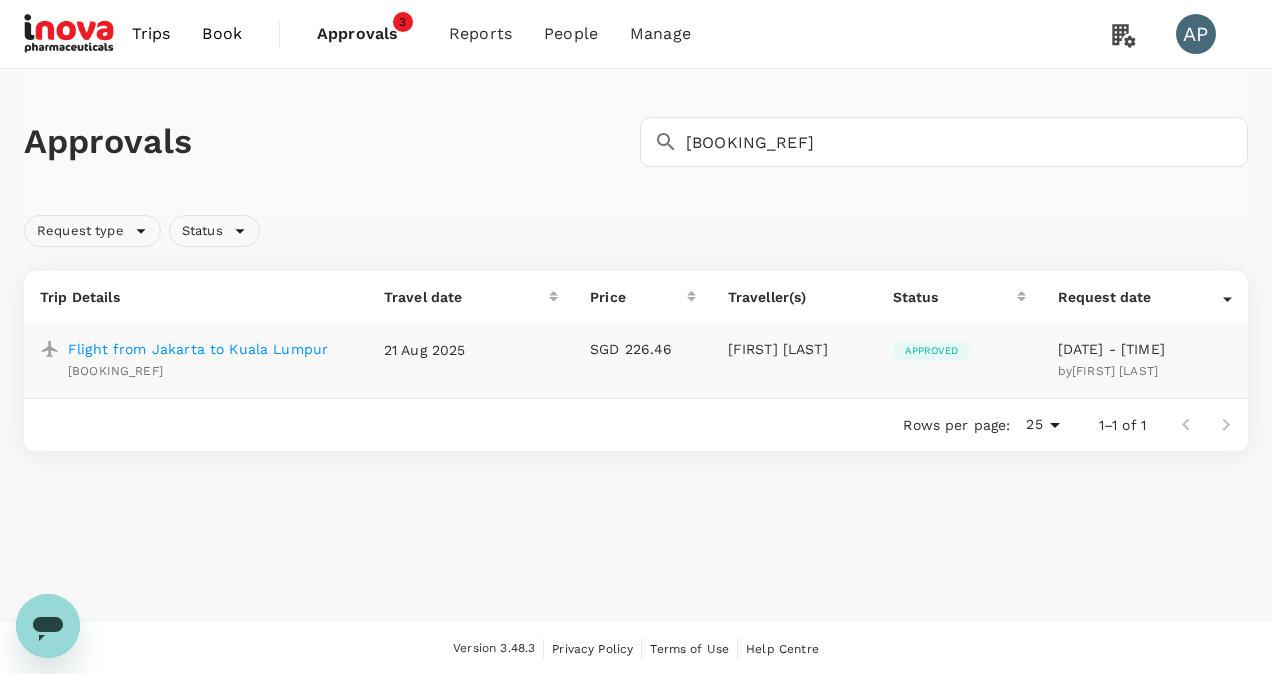 click on "Flight from Jakarta to Kuala Lumpur" at bounding box center [198, 349] 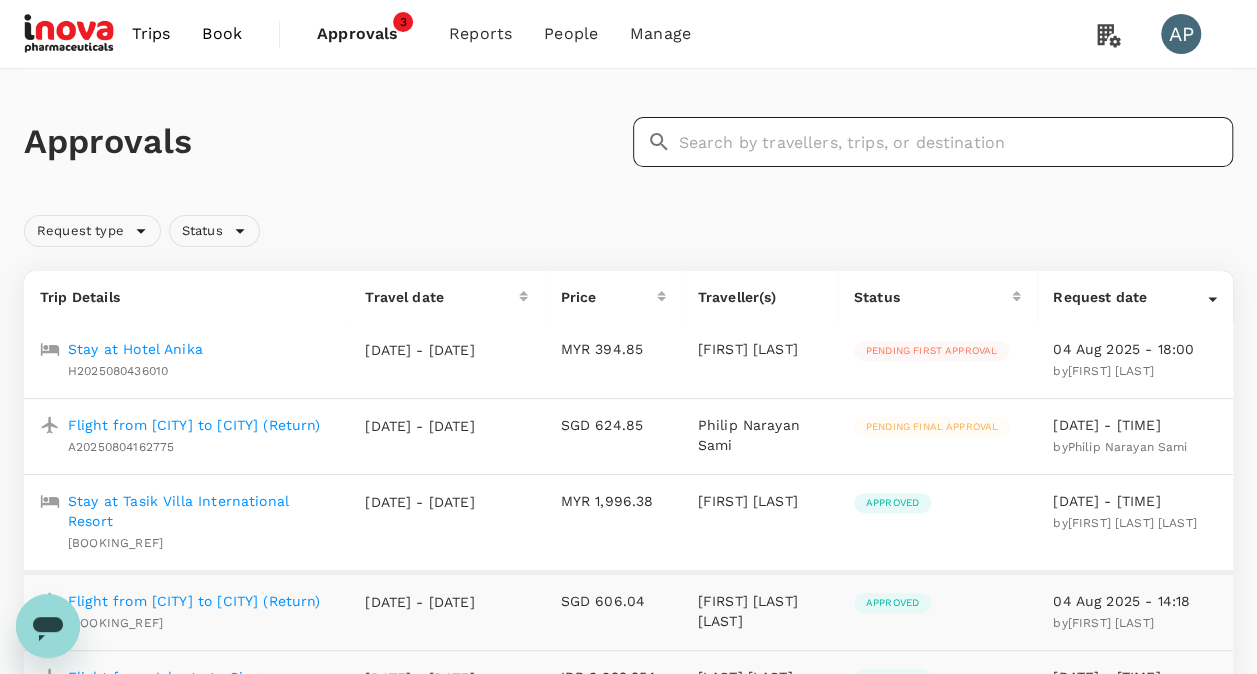 click at bounding box center [956, 142] 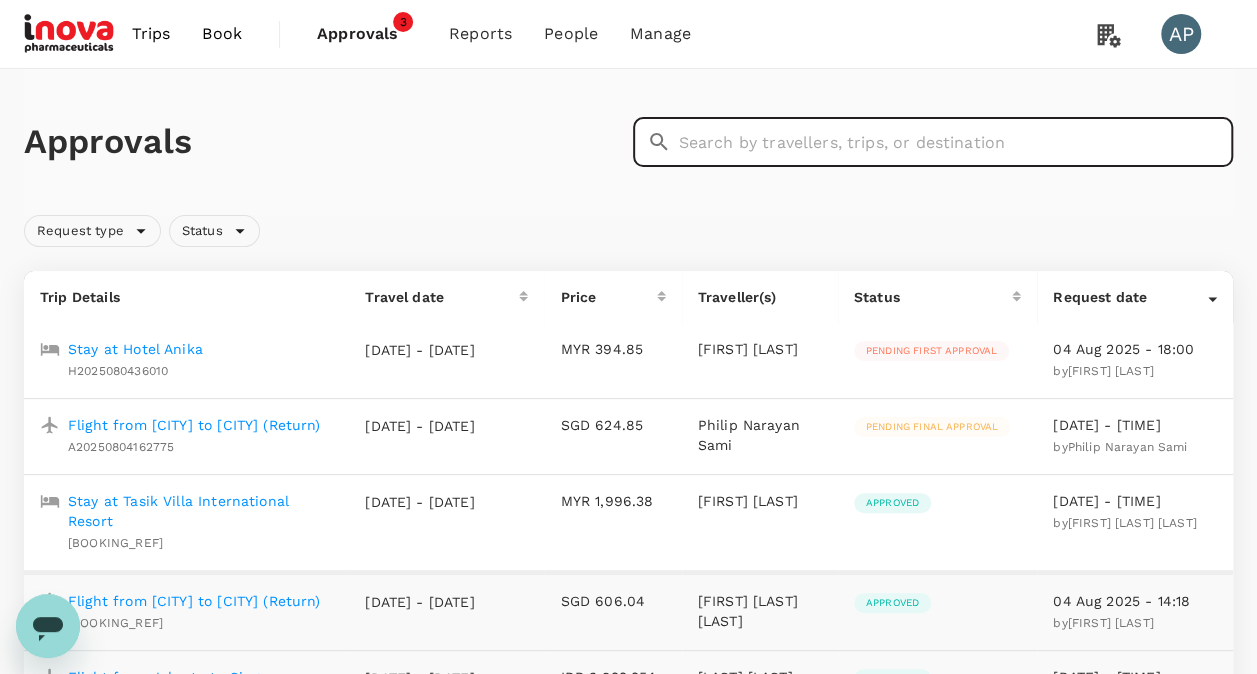 paste on "[BOOKING_REF]" 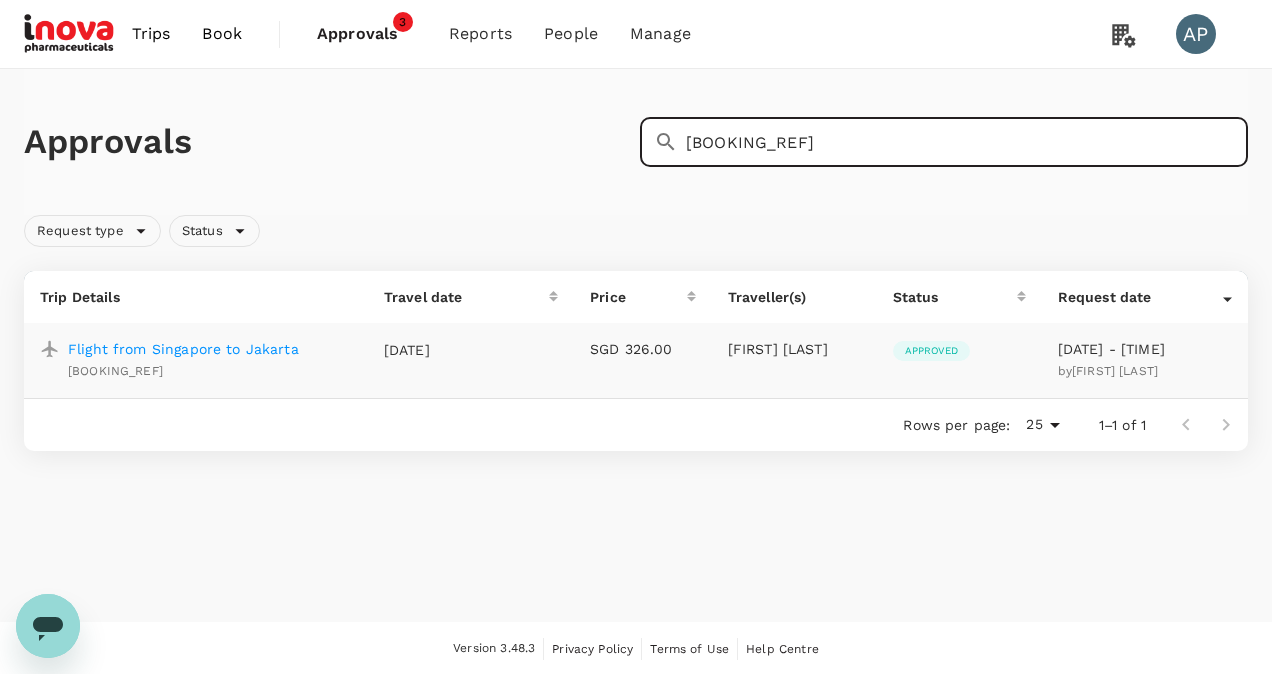 type on "[BOOKING_REF]" 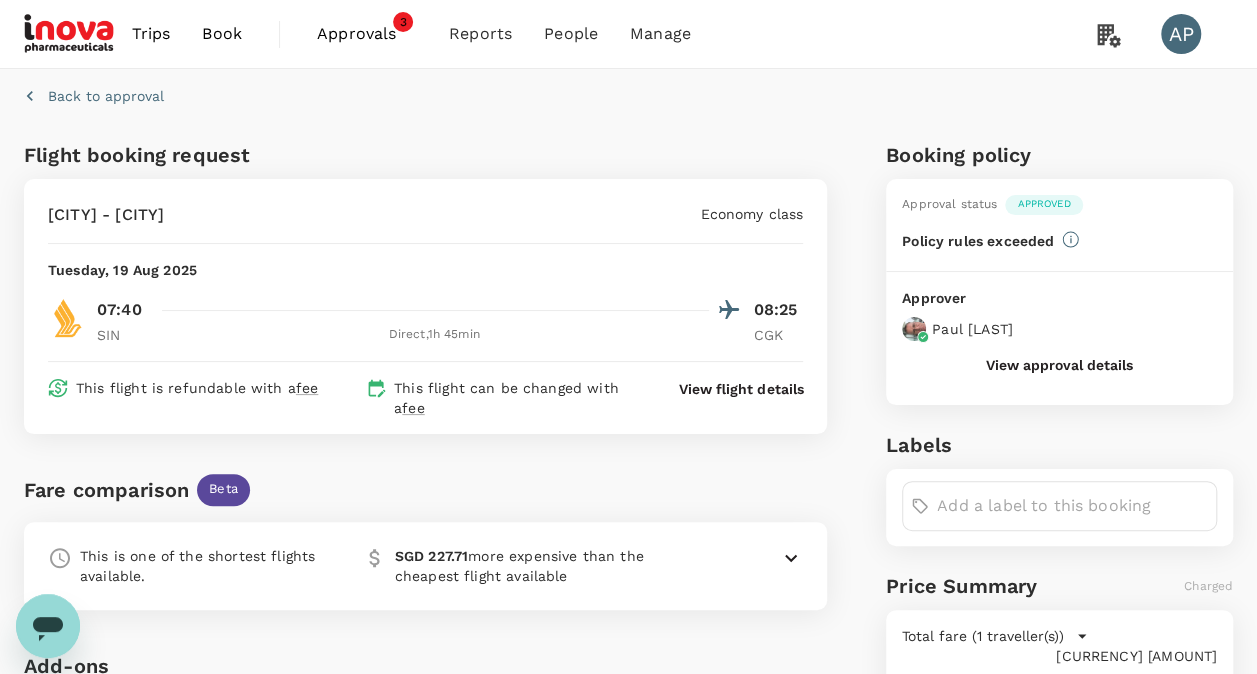 click on "Back to approval" at bounding box center [106, 96] 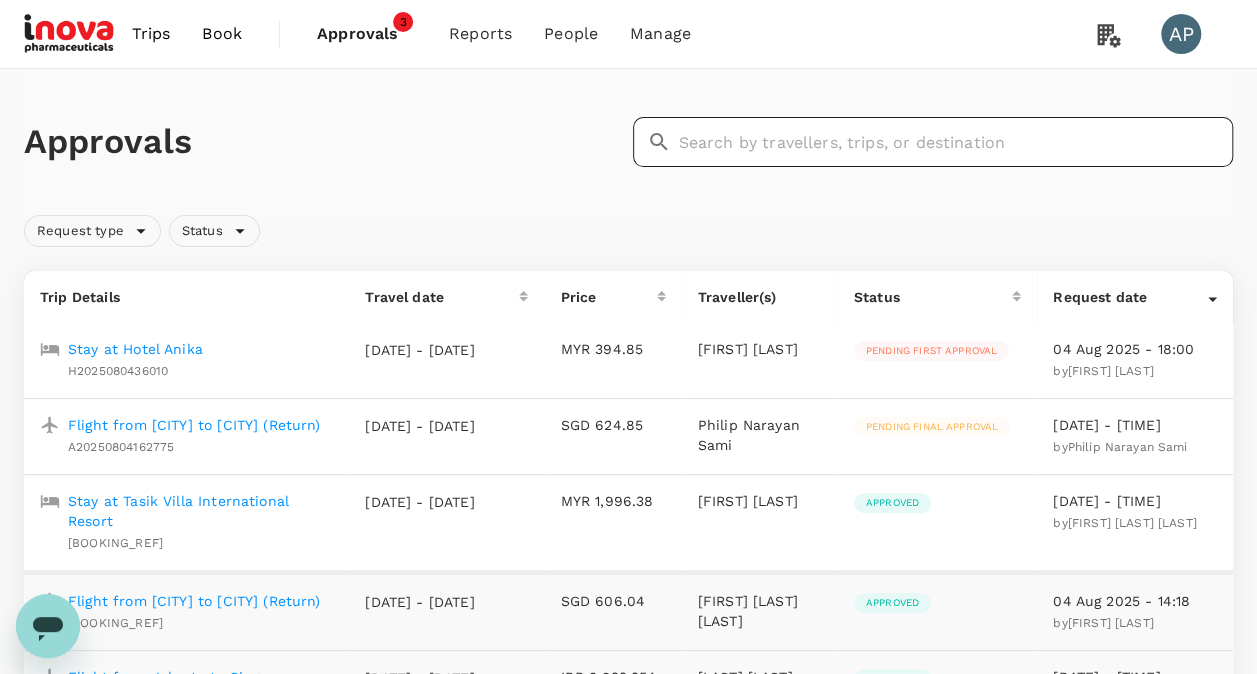 click at bounding box center [956, 142] 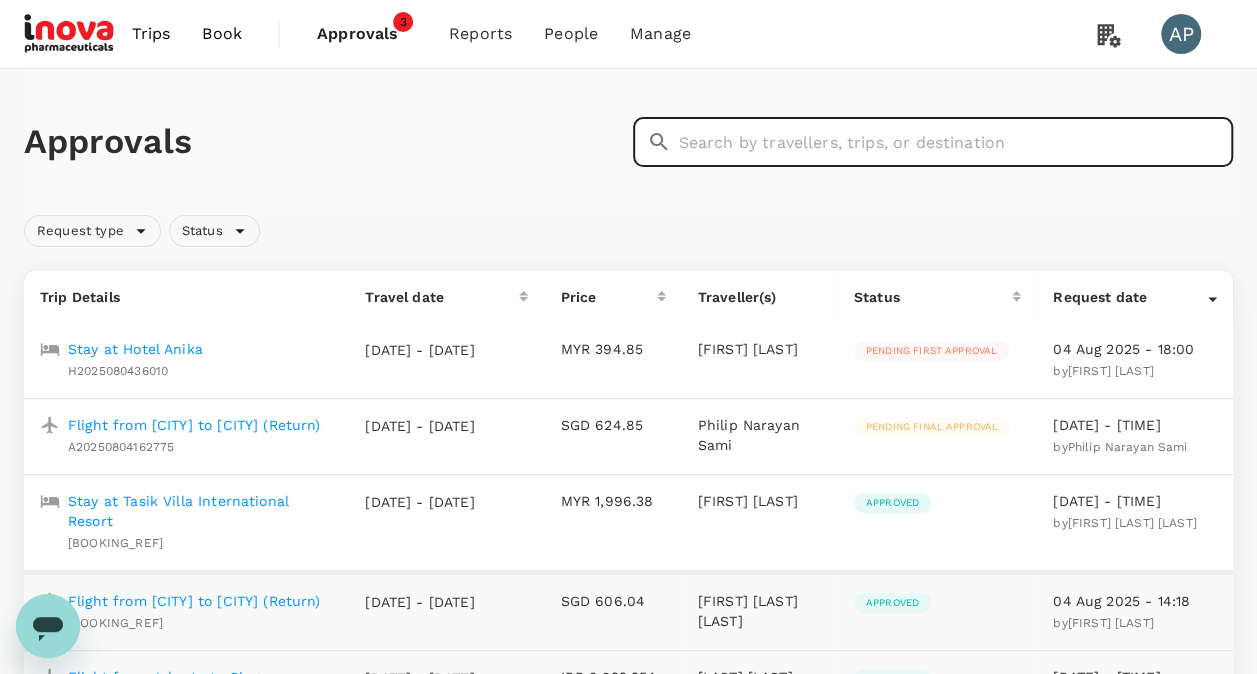 paste on "[BOOKING_REF]" 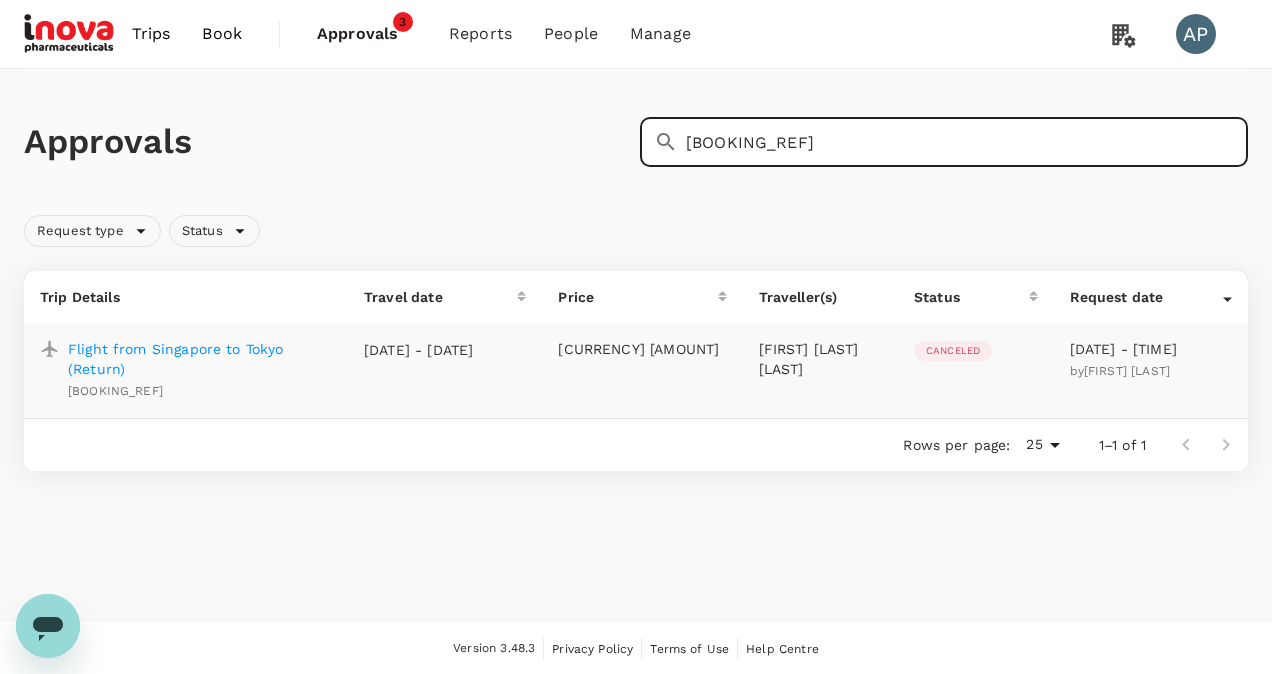 type on "[BOOKING_REF]" 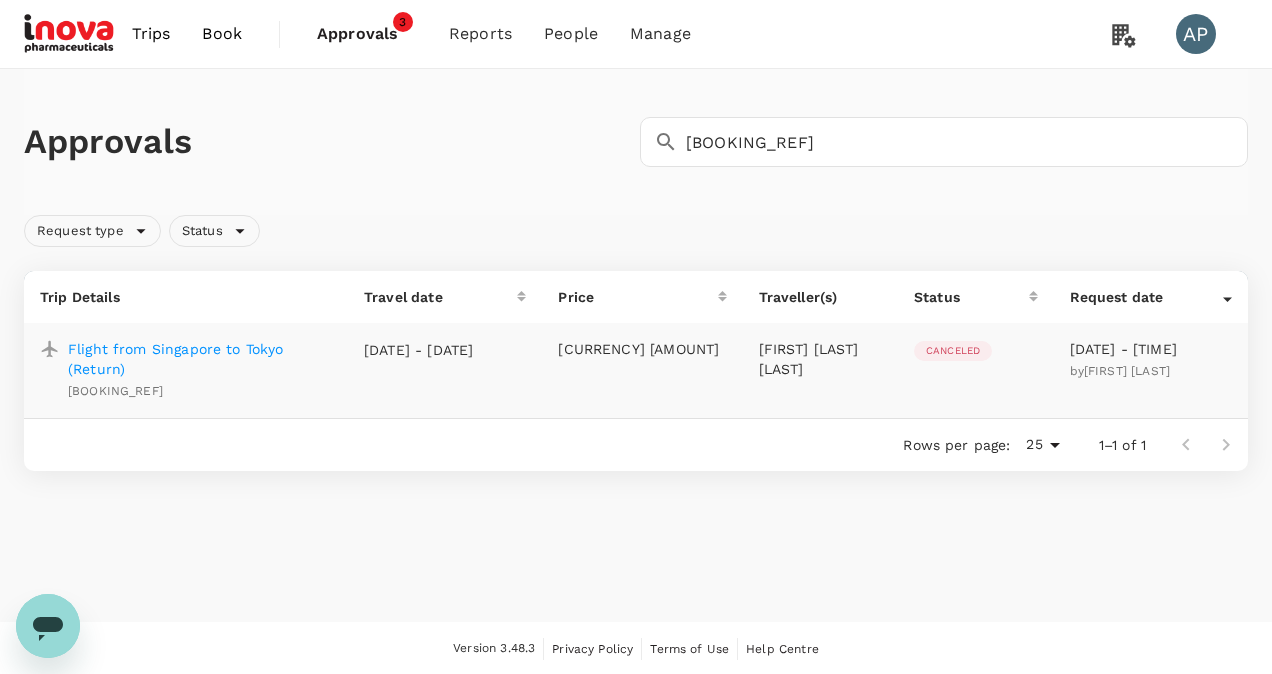 click on "Flight from Singapore to Tokyo (Return)" at bounding box center (200, 359) 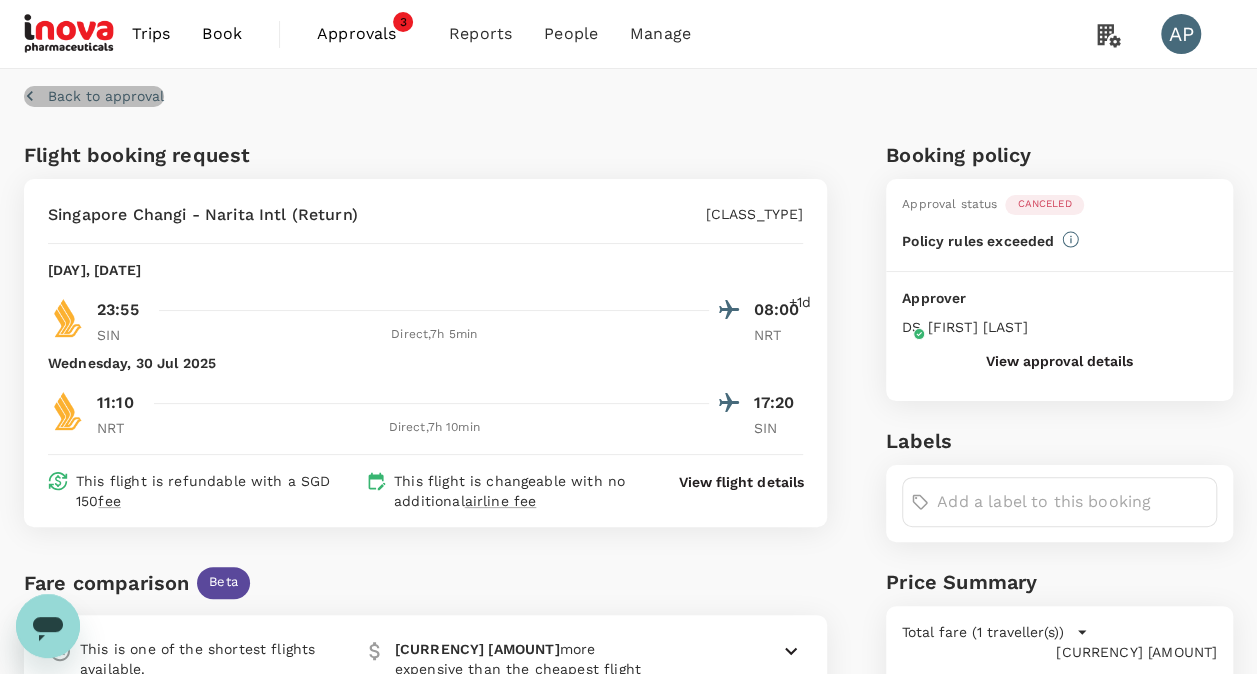 click on "Back to approval" at bounding box center (106, 96) 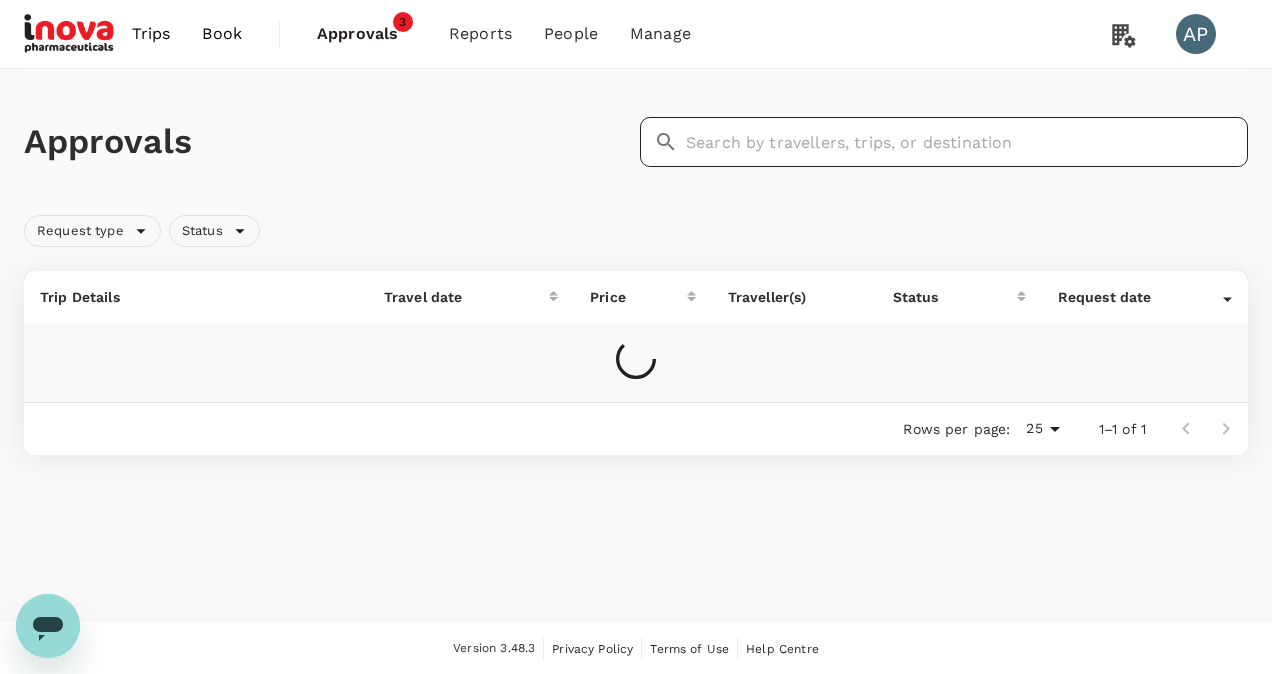 click at bounding box center [967, 142] 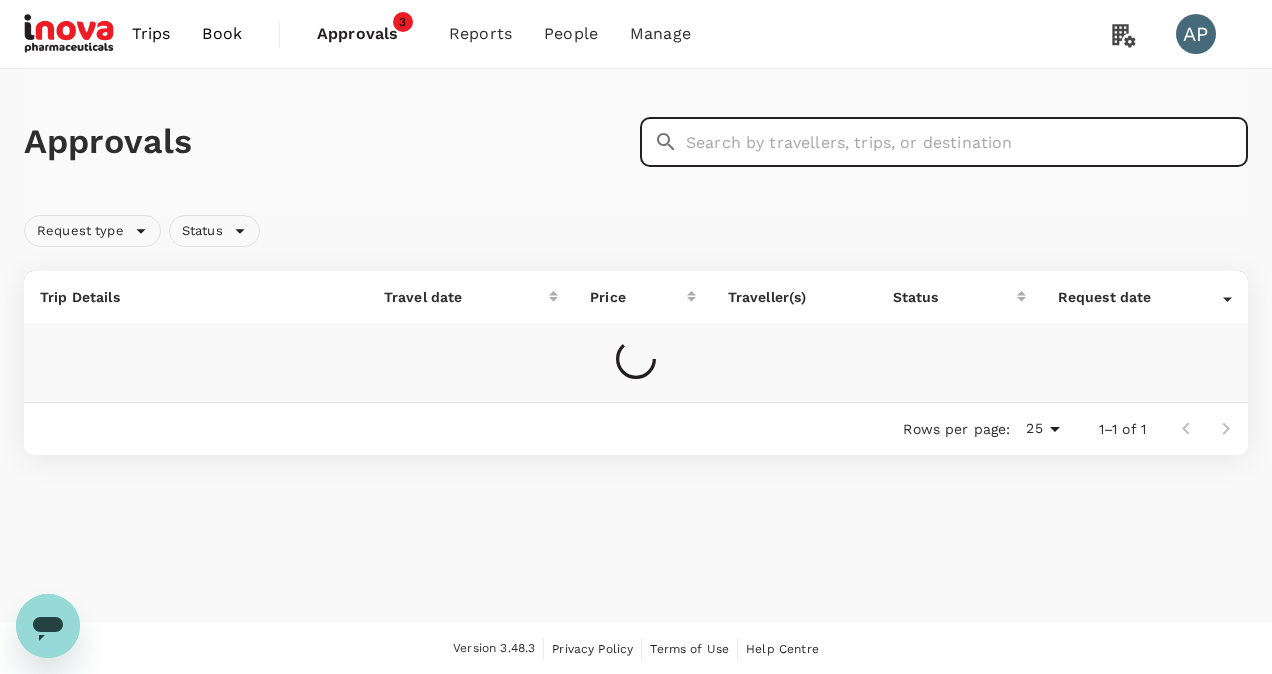 paste on "[BOOKING_REF]" 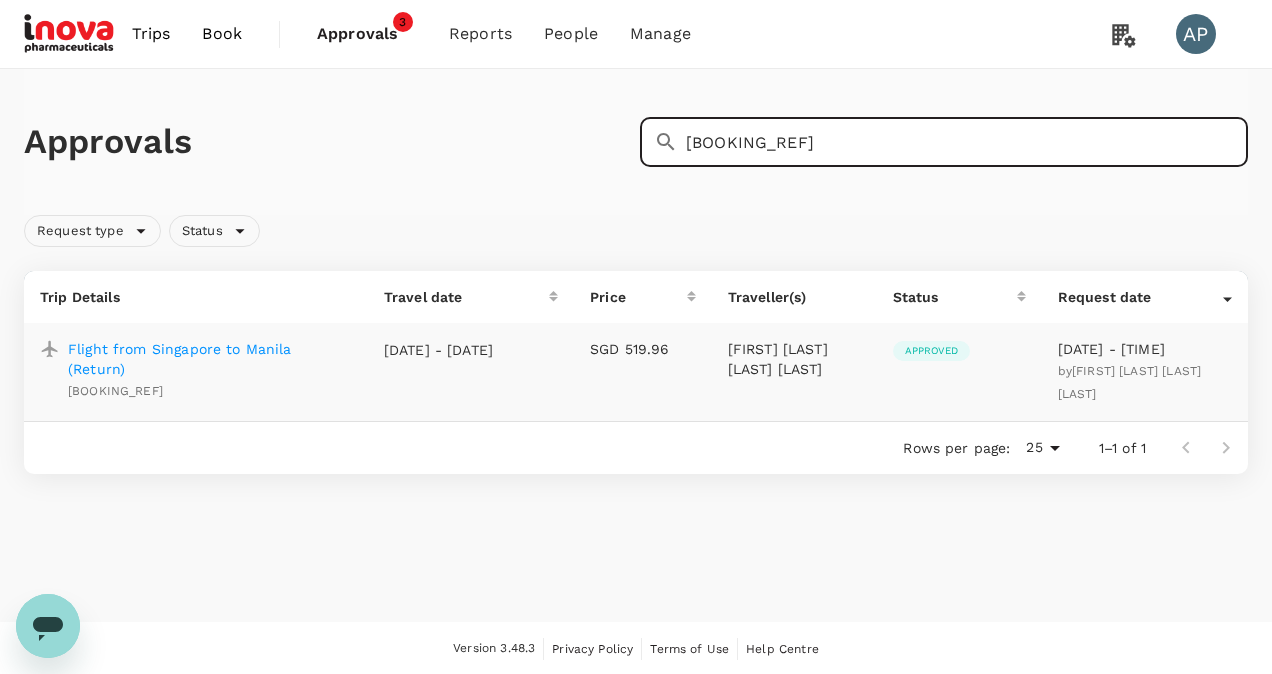 type on "[BOOKING_REF]" 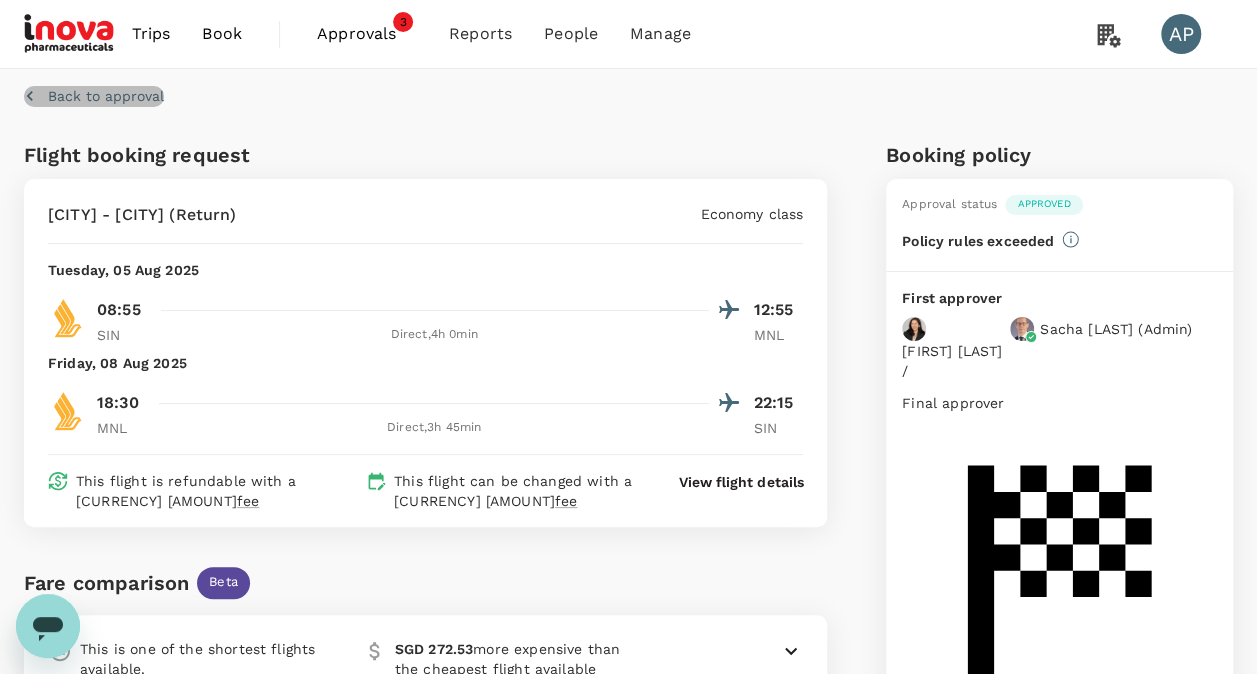 click on "Back to approval" at bounding box center (106, 96) 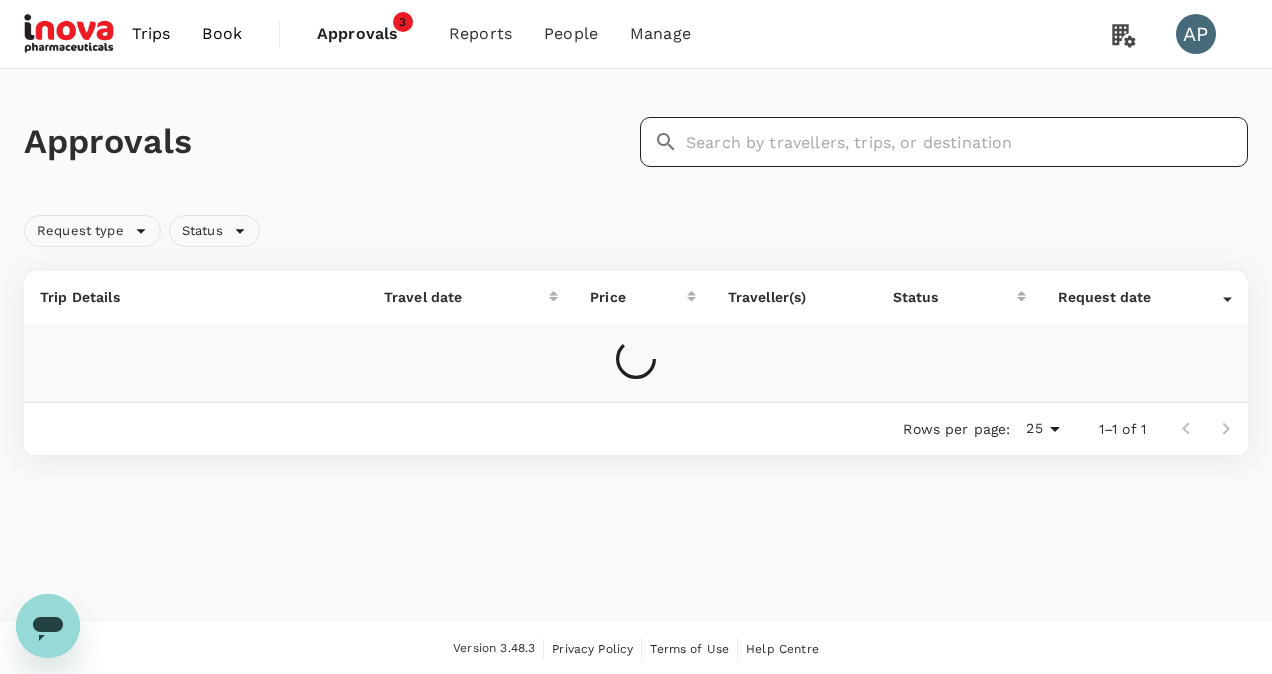 click at bounding box center (967, 142) 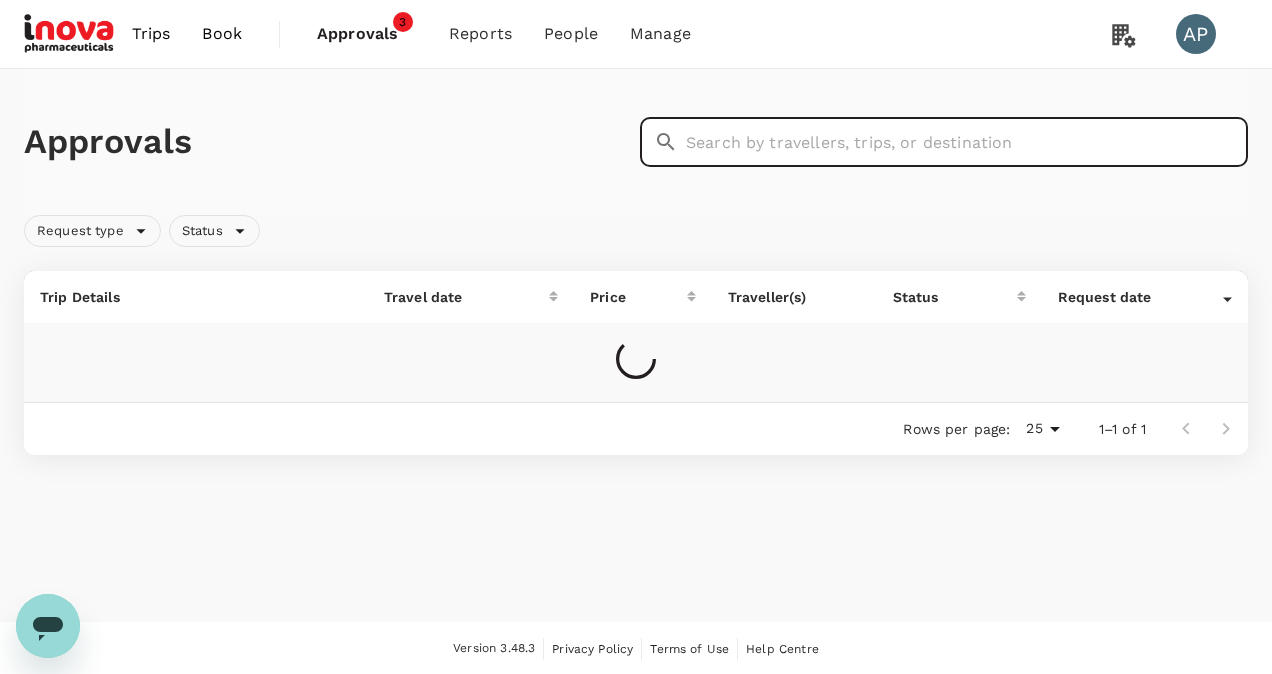 paste on "[BOOKING_REF]" 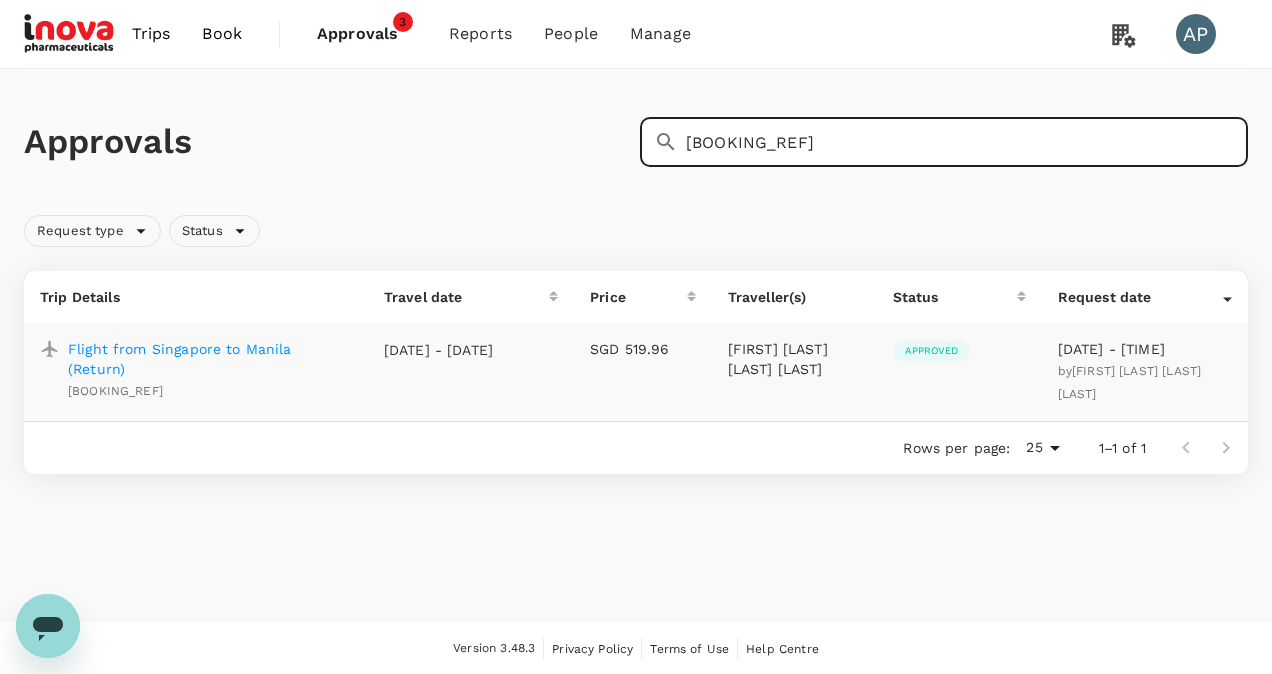 type on "[BOOKING_REF]" 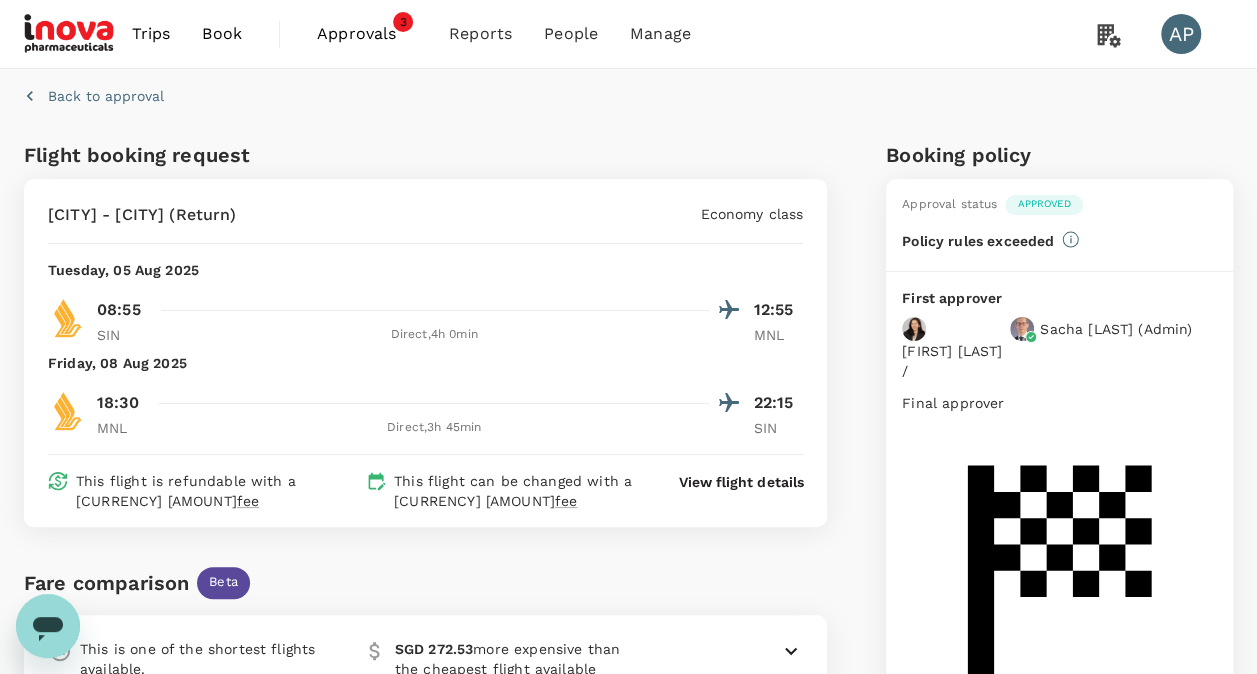 drag, startPoint x: 94, startPoint y: 98, endPoint x: 336, endPoint y: 10, distance: 257.5034 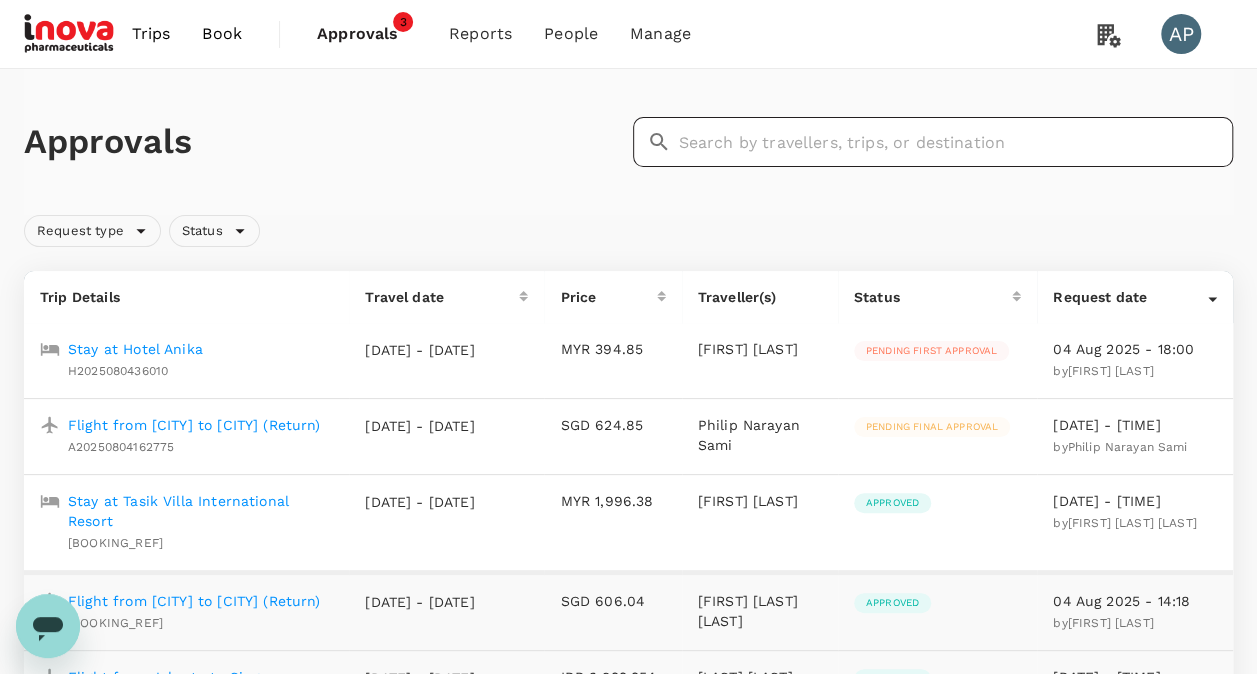 click at bounding box center (956, 142) 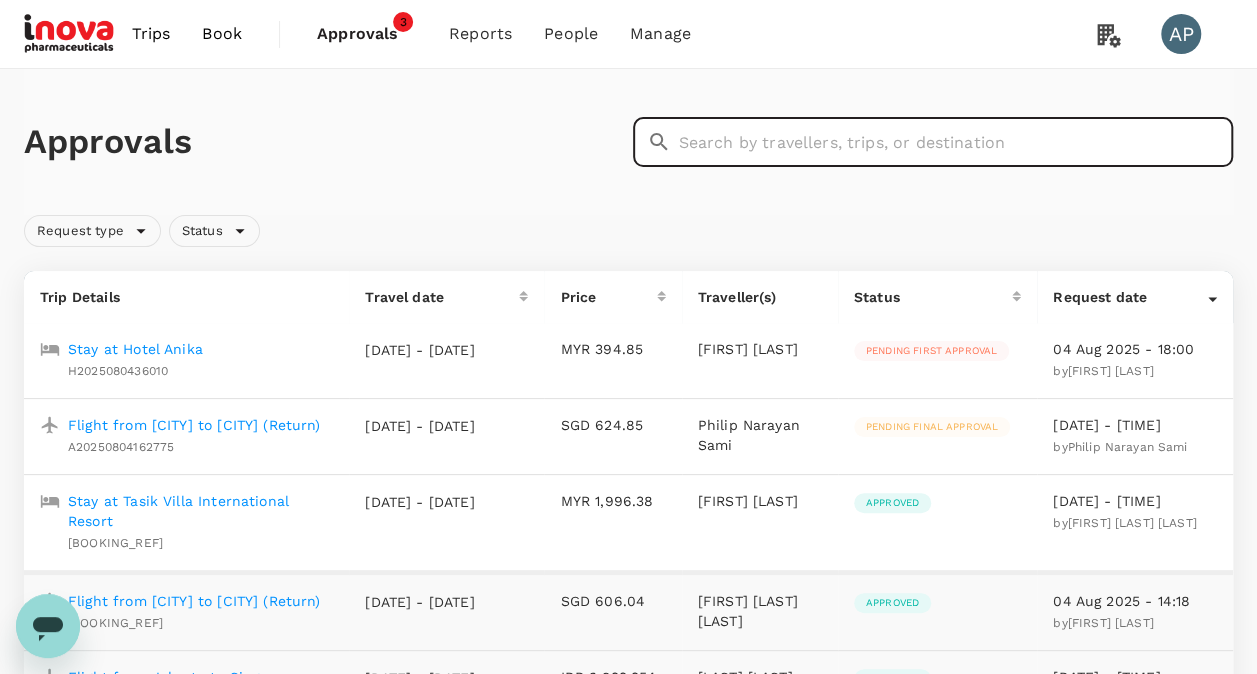paste on "[BOOKING_REF]" 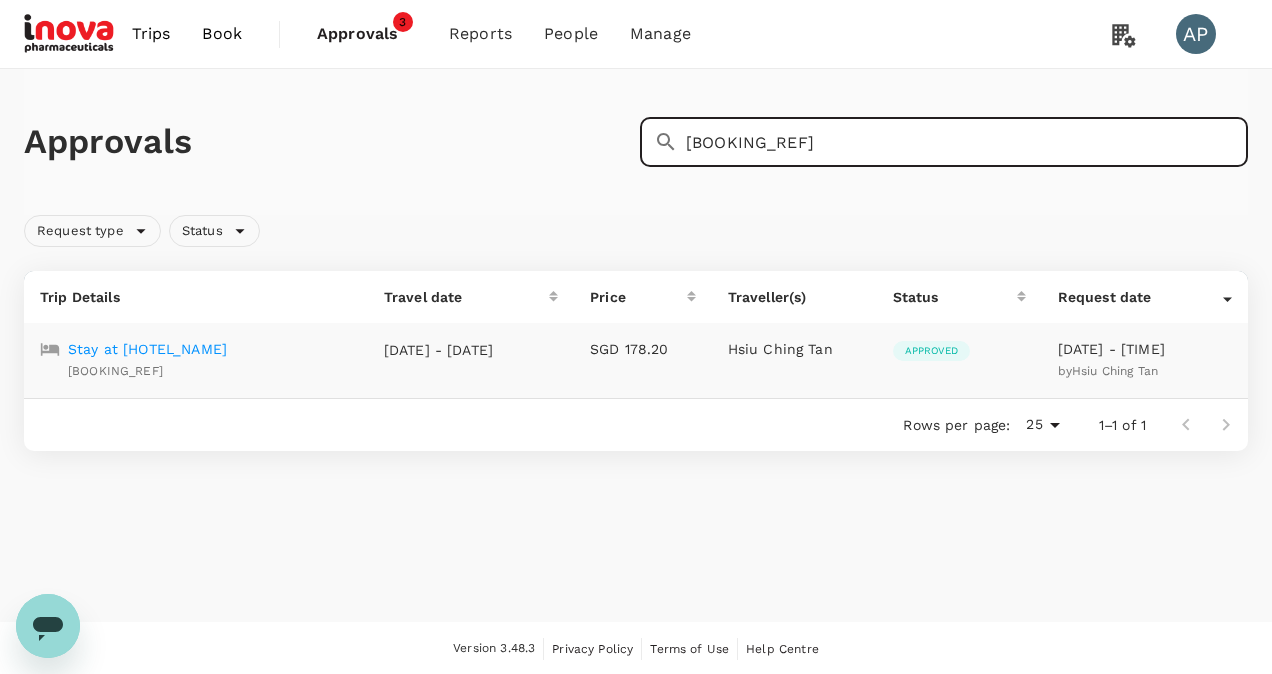 type on "[BOOKING_REF]" 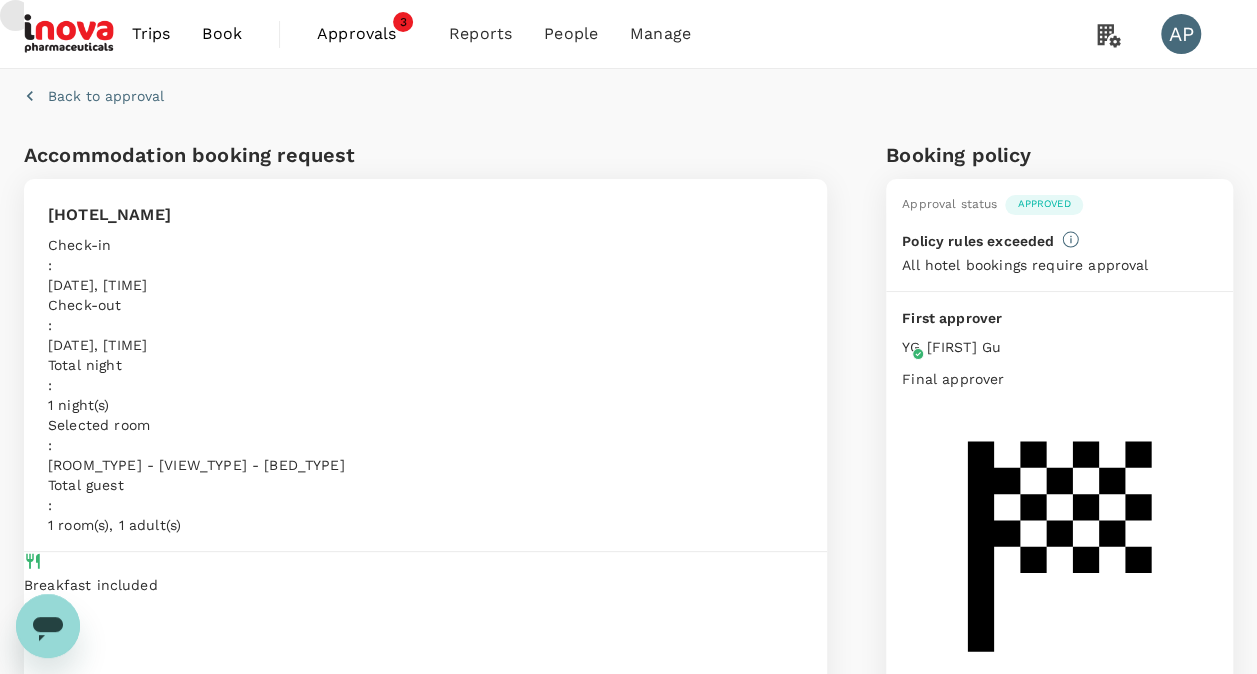 click 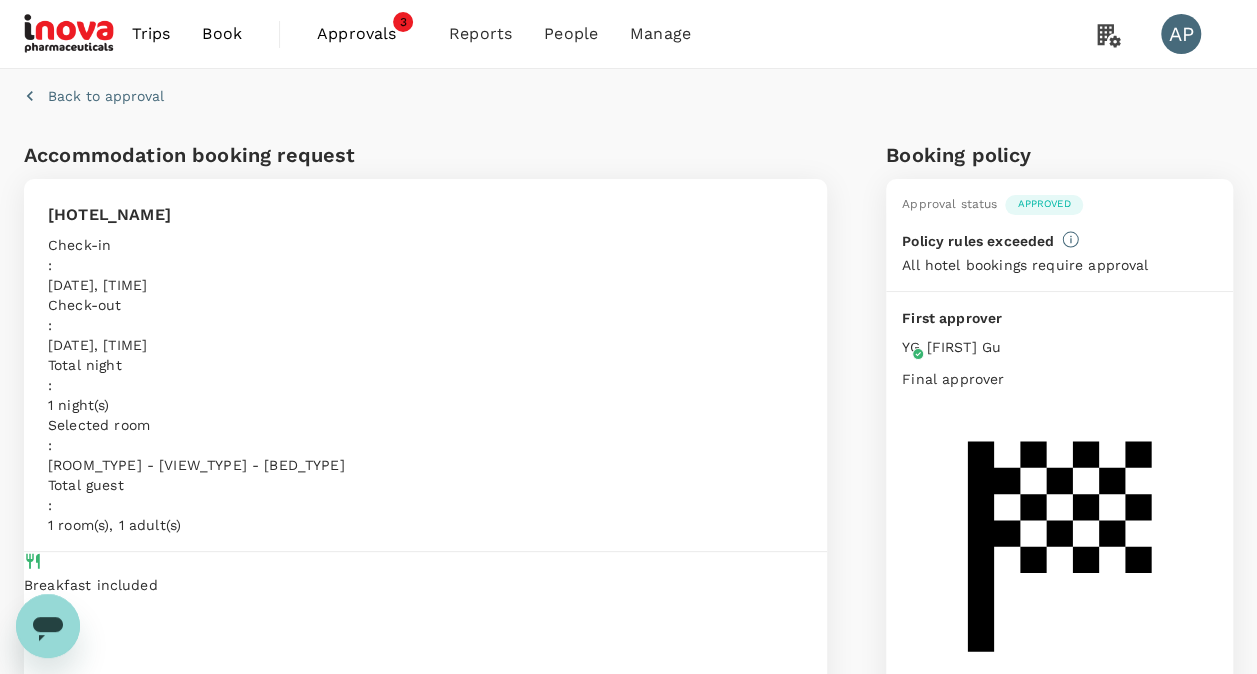 click on "Back to approval" at bounding box center [106, 96] 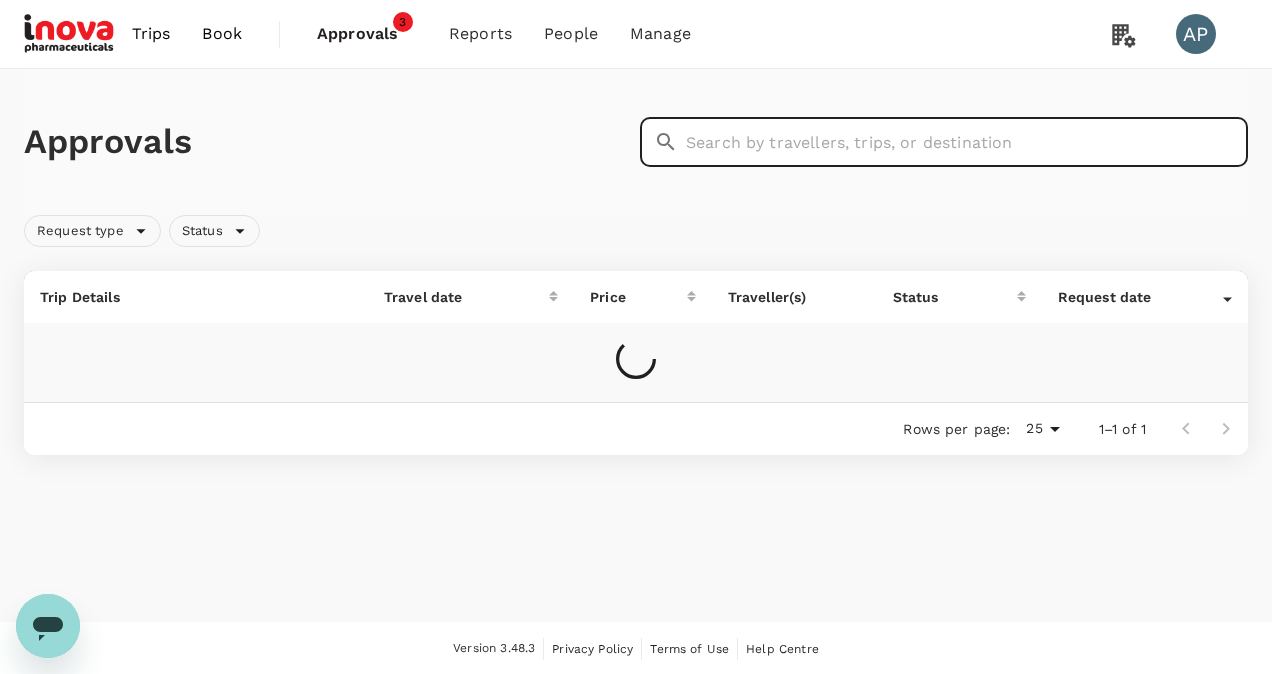 click at bounding box center [967, 142] 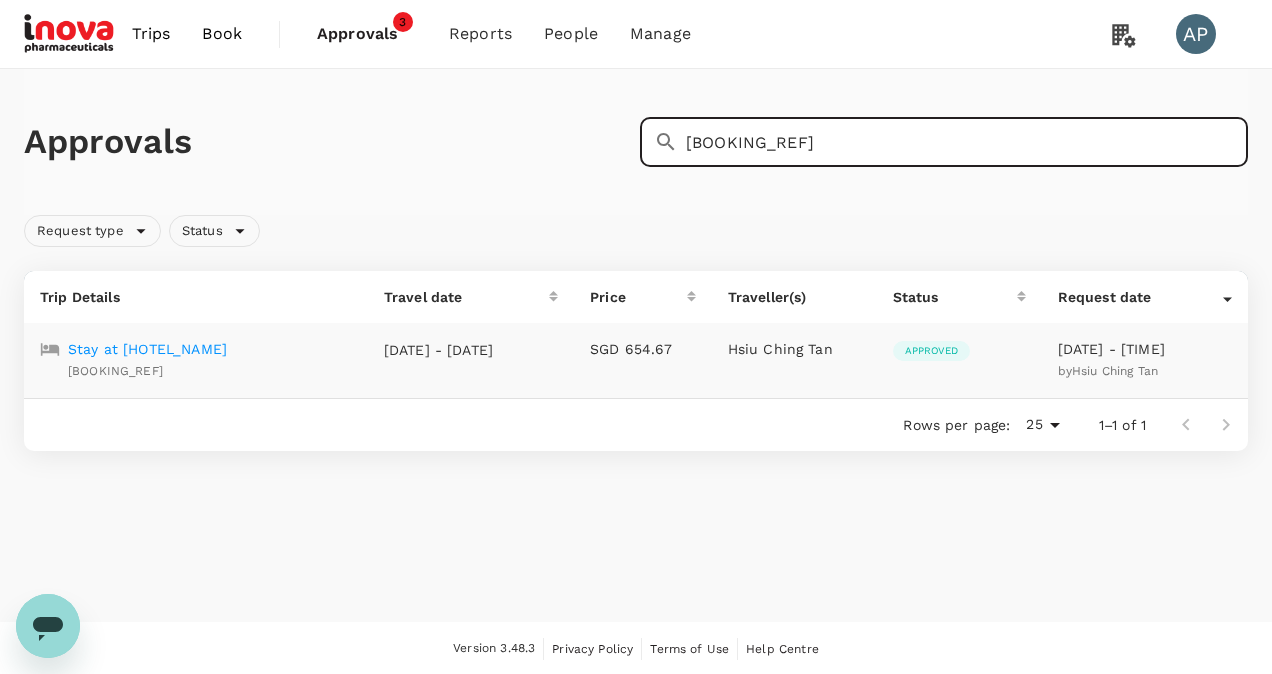 type on "[BOOKING_REF]" 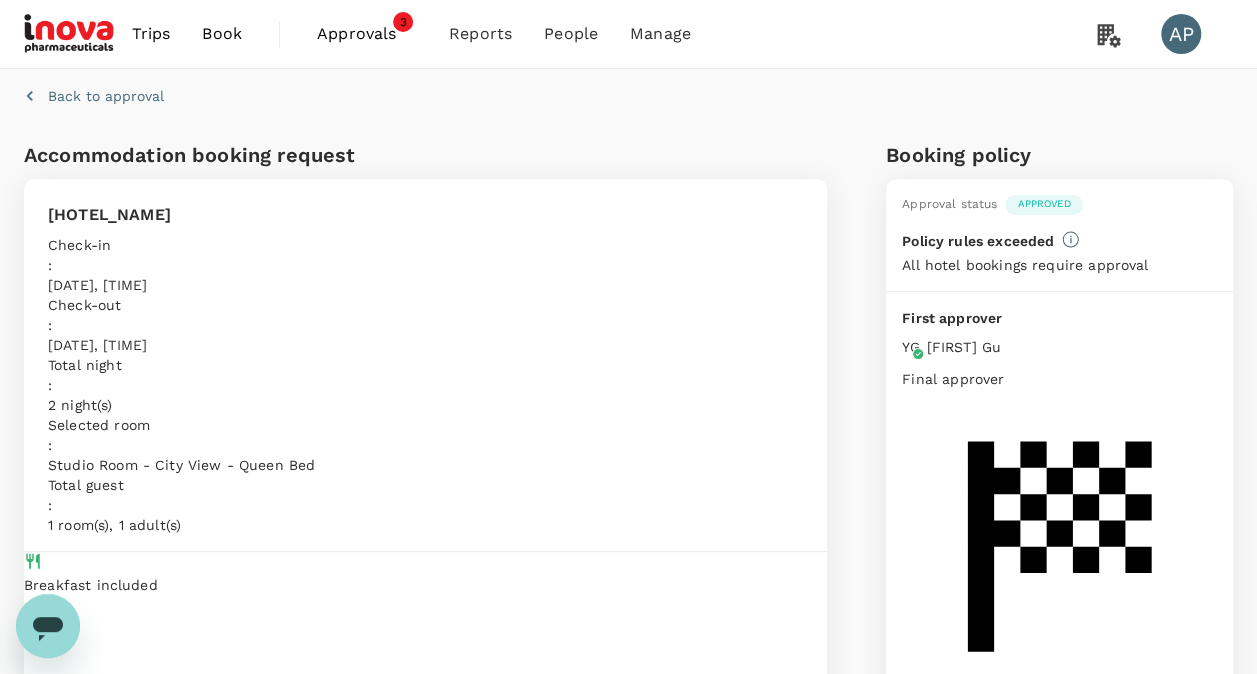 click on "Back to approval" at bounding box center (90, 92) 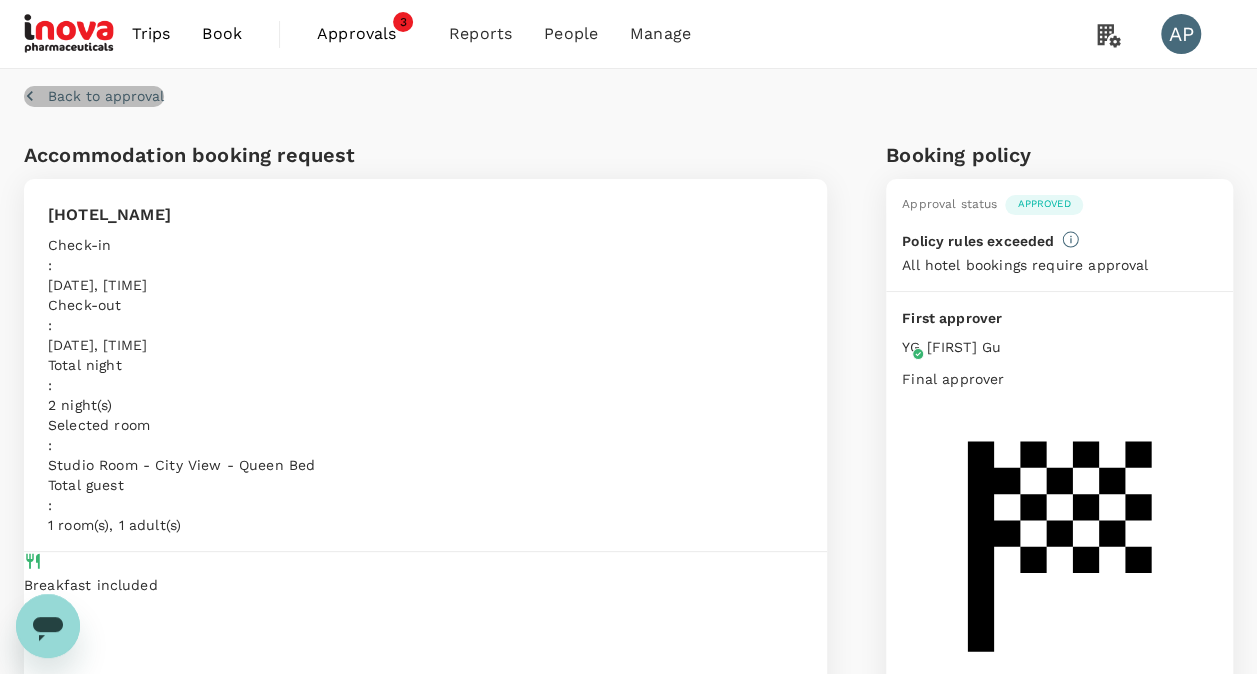 click on "Back to approval" at bounding box center [106, 96] 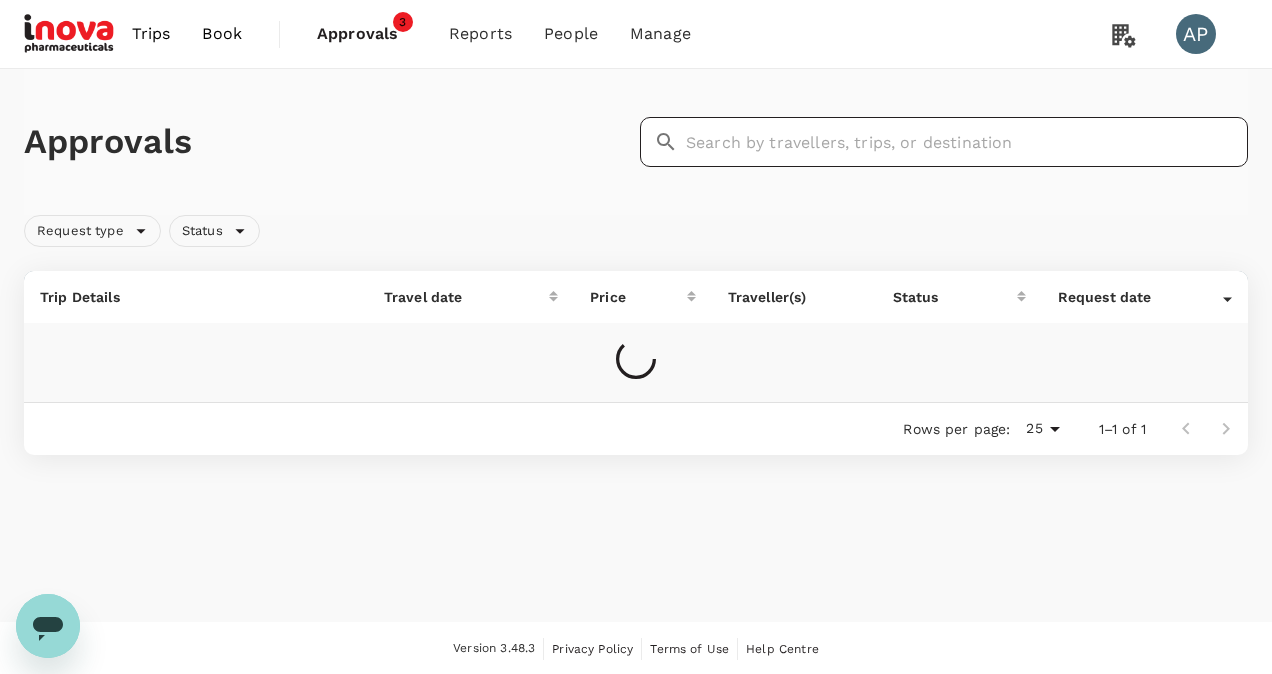 click at bounding box center (967, 142) 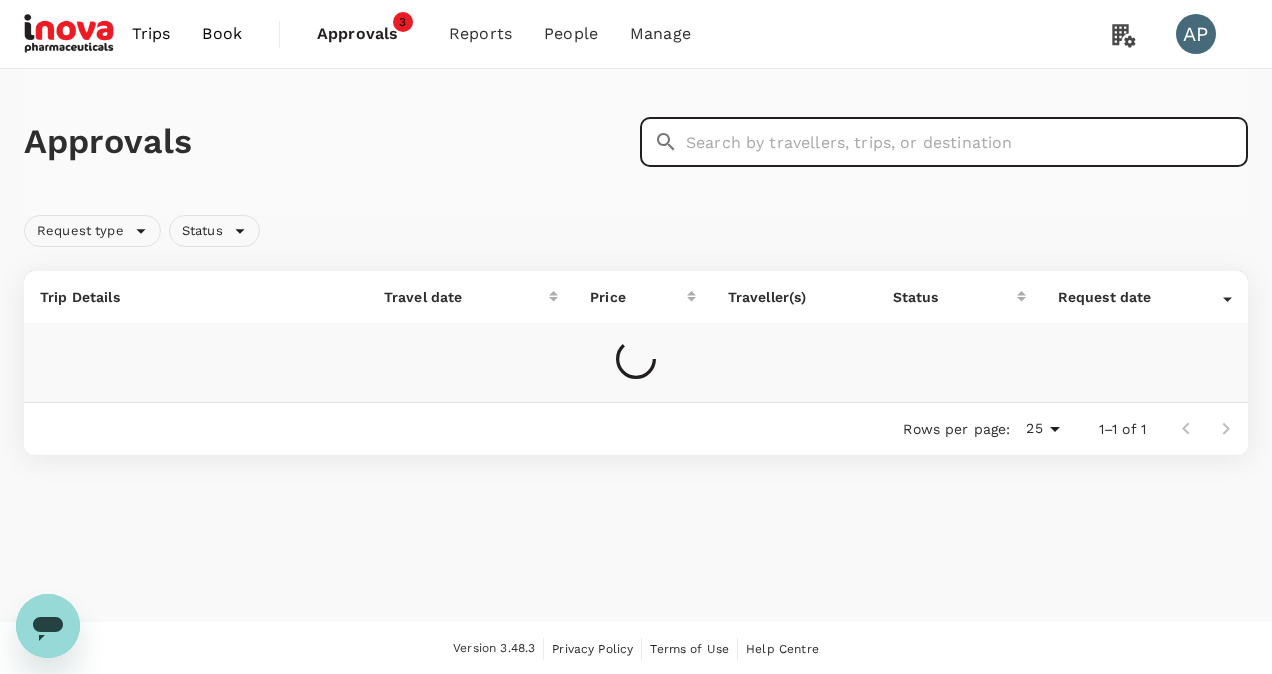 paste on "[BOOKING_REF]" 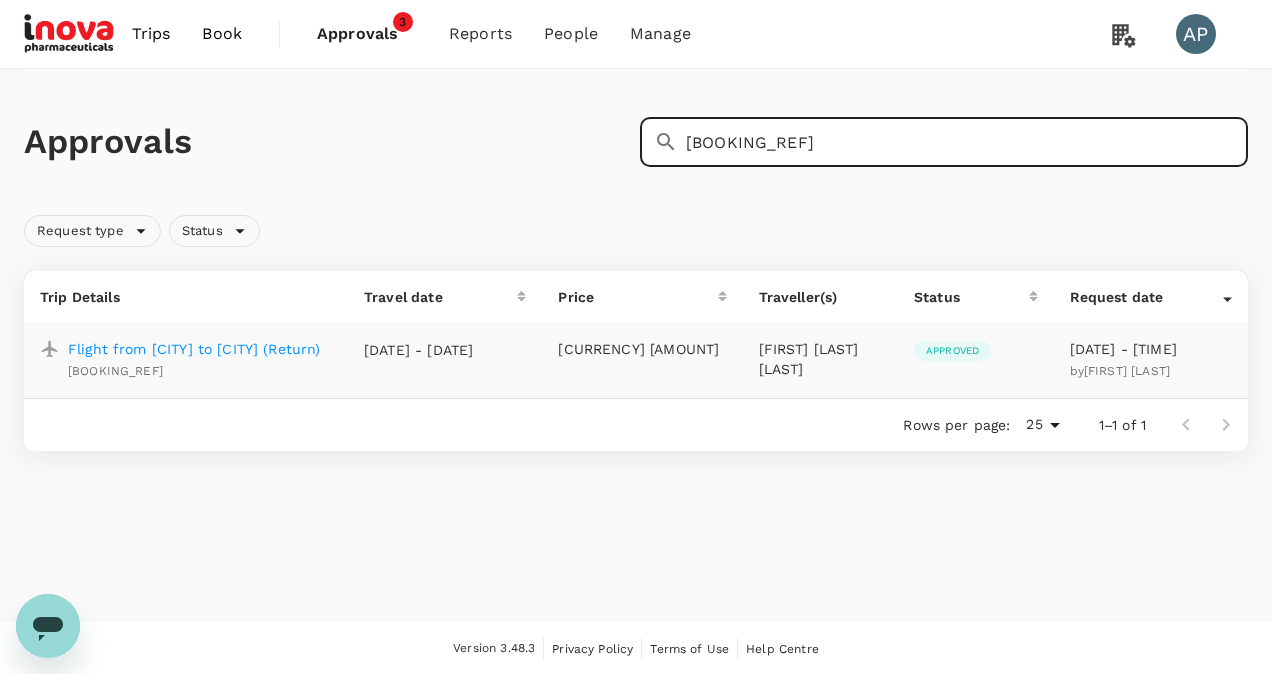 type on "[BOOKING_REF]" 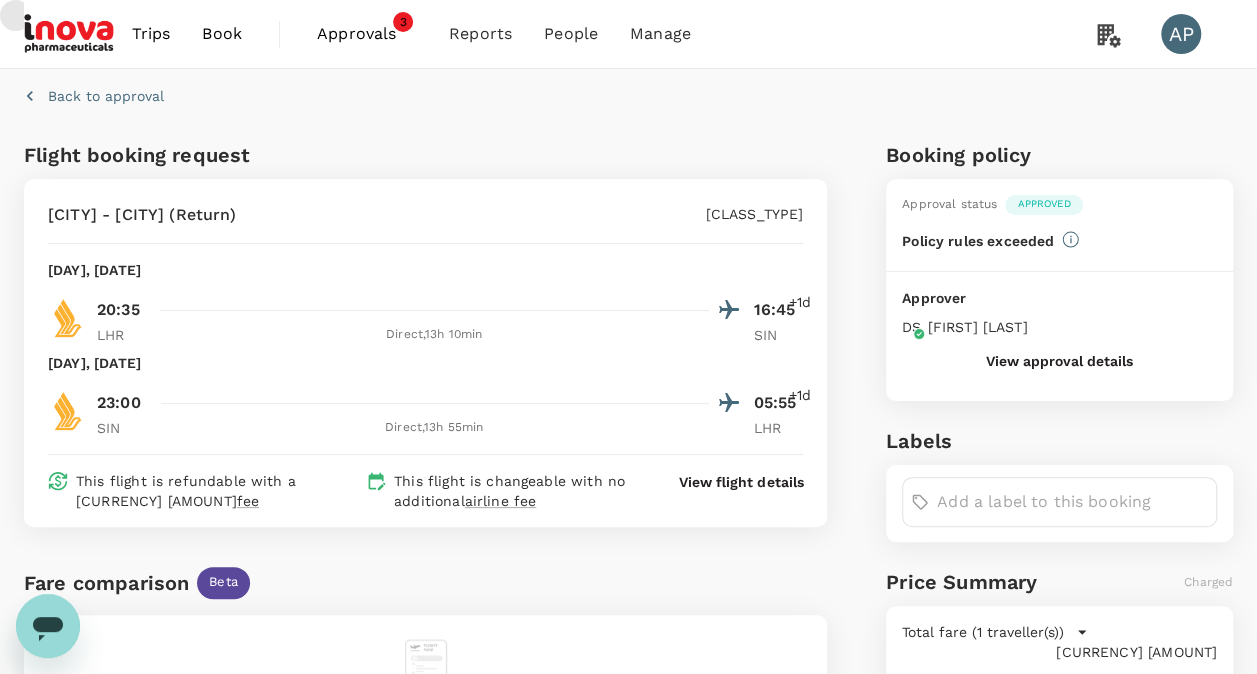 click 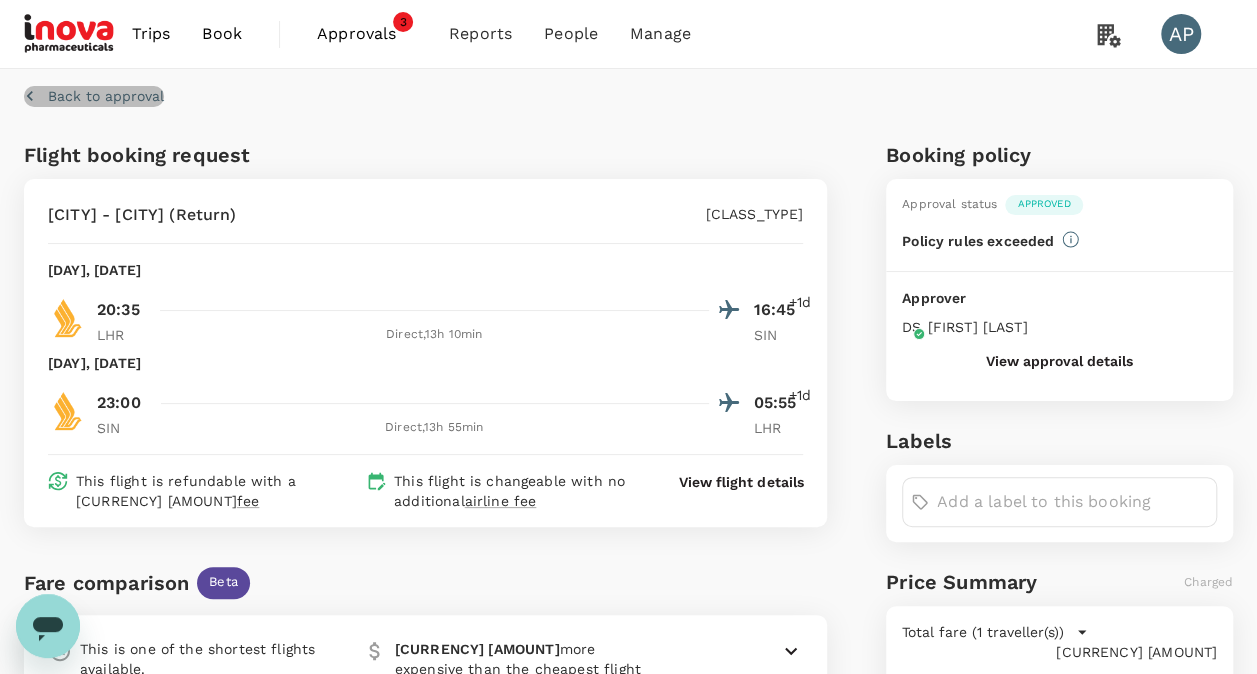 click on "Back to approval" at bounding box center (106, 96) 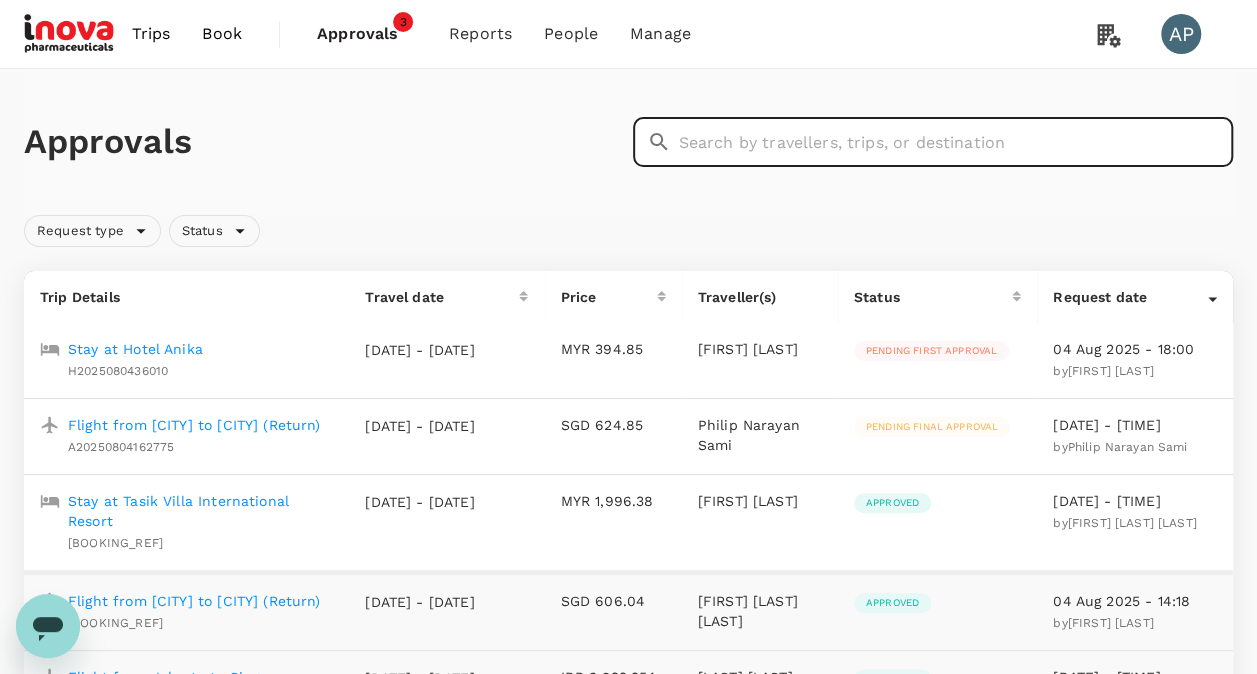 click at bounding box center [956, 142] 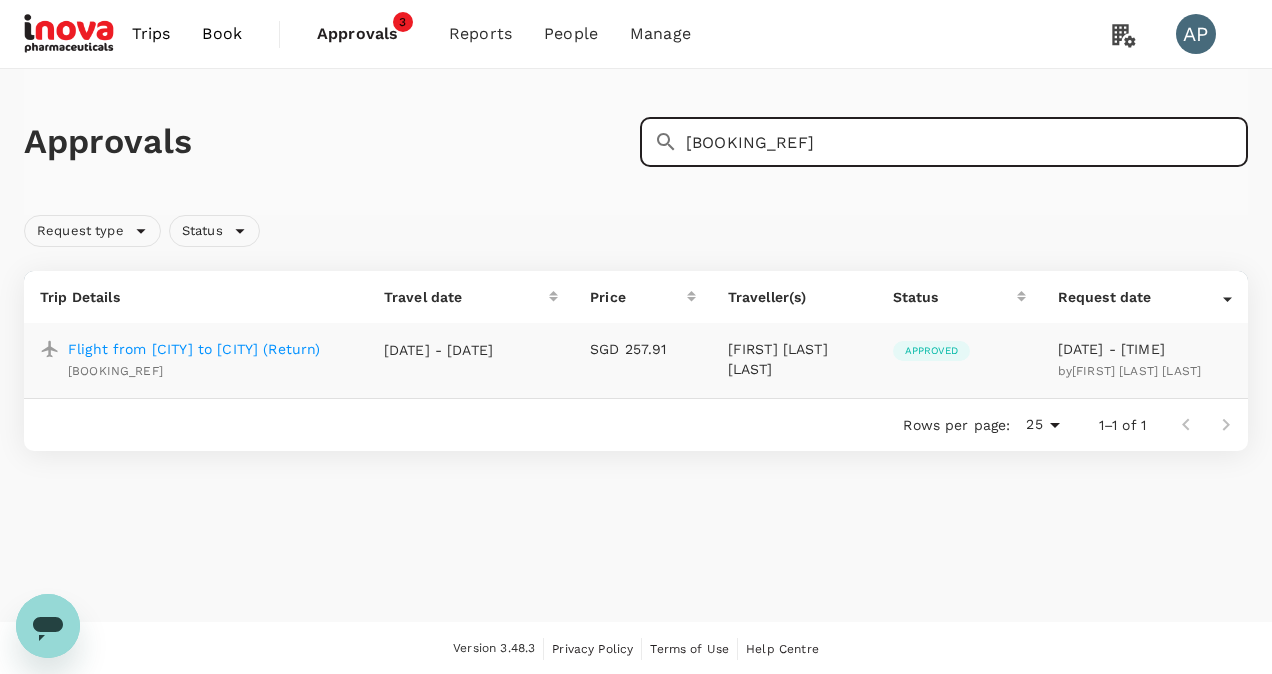type on "[BOOKING_REF]" 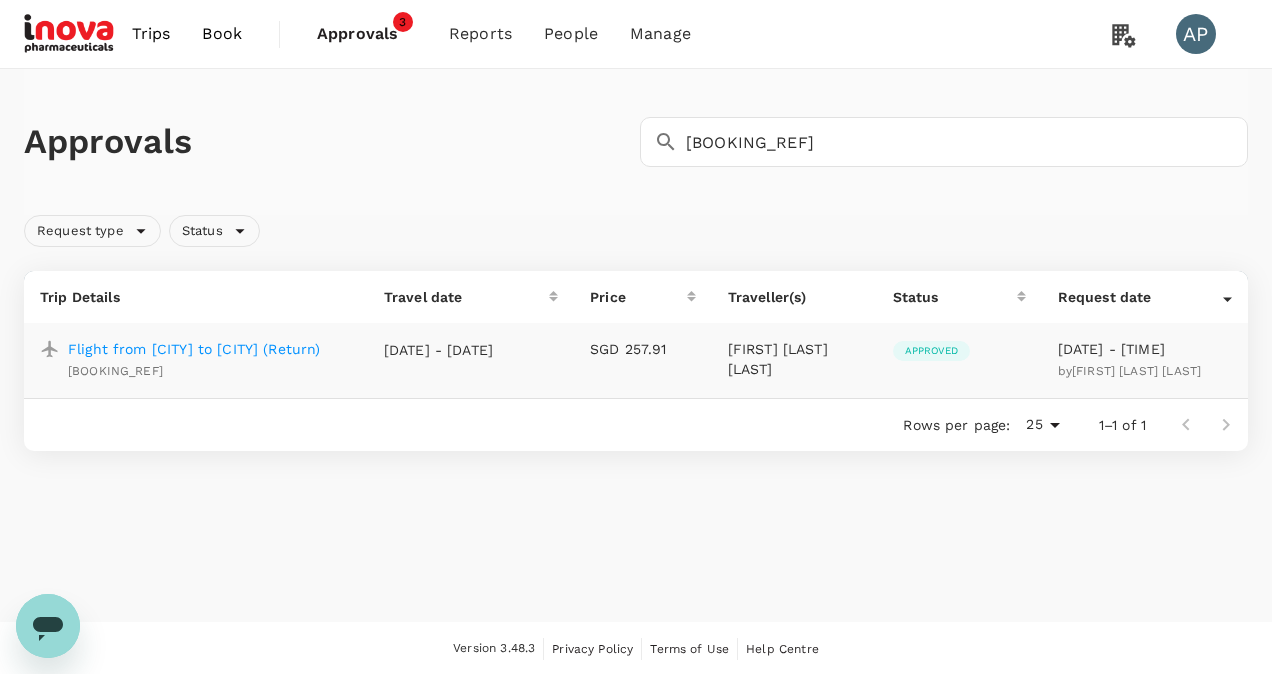 click on "Flight from [CITY] to [CITY] (Return)" at bounding box center (194, 349) 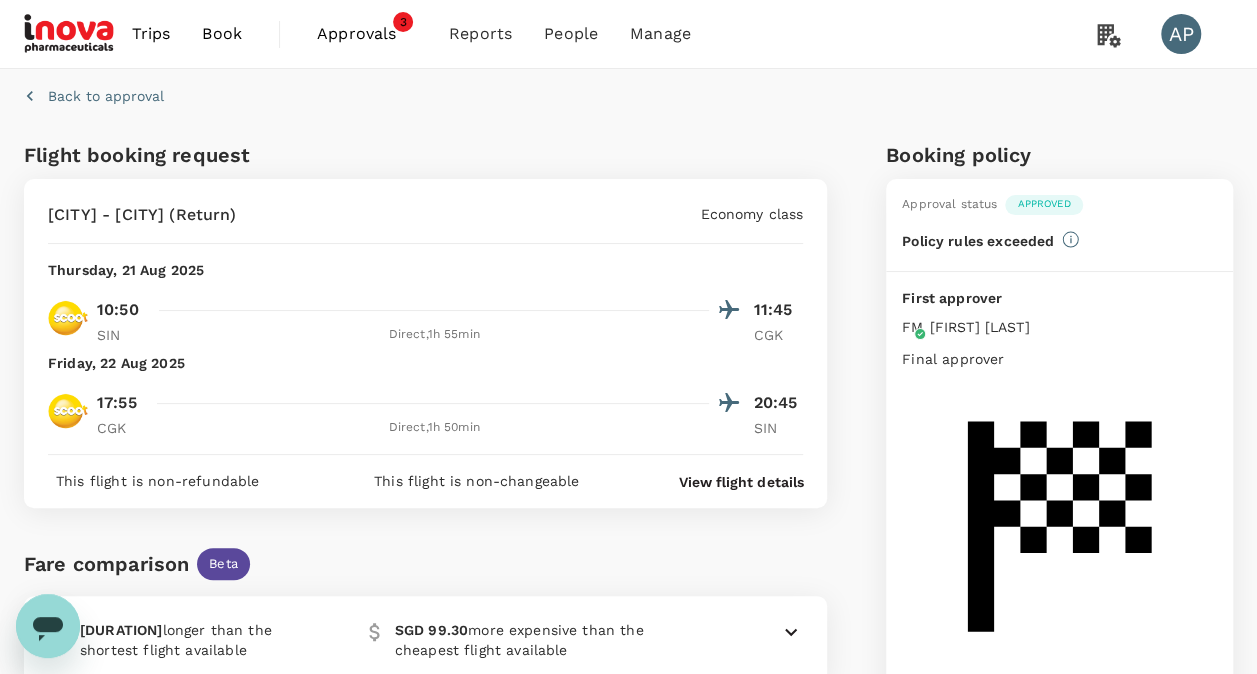 click on "Back to approval" at bounding box center [106, 96] 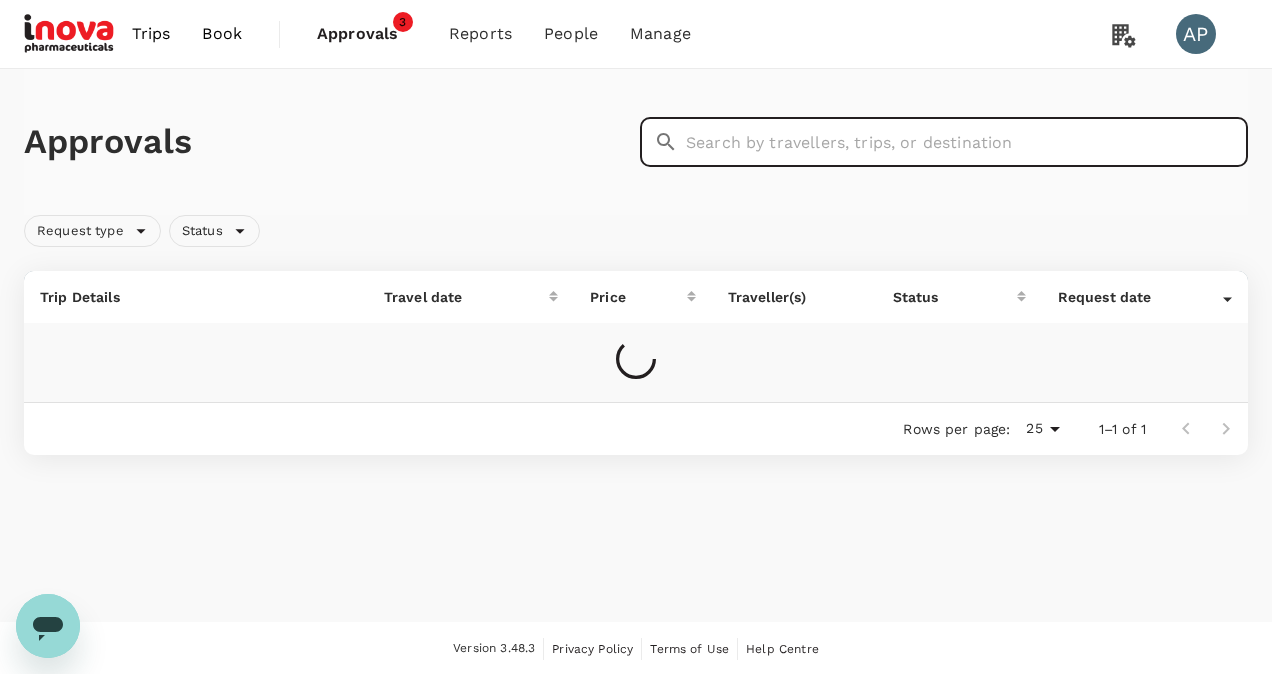 click at bounding box center (967, 142) 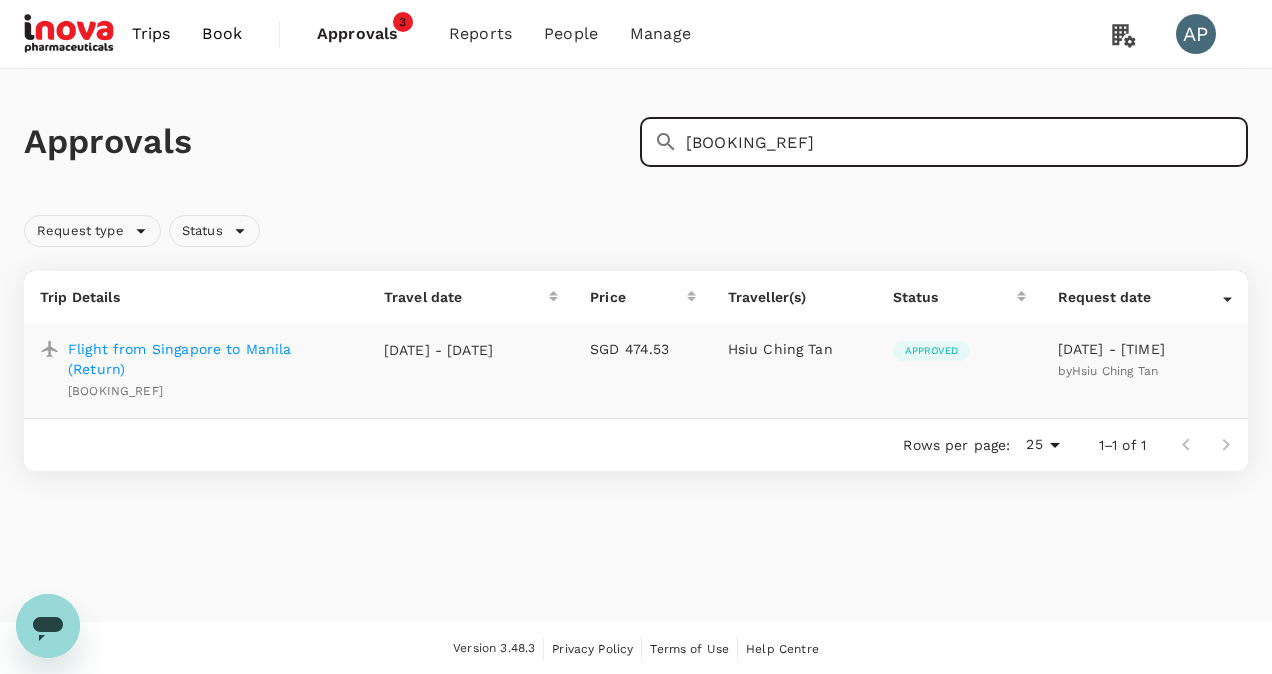 type on "[BOOKING_REF]" 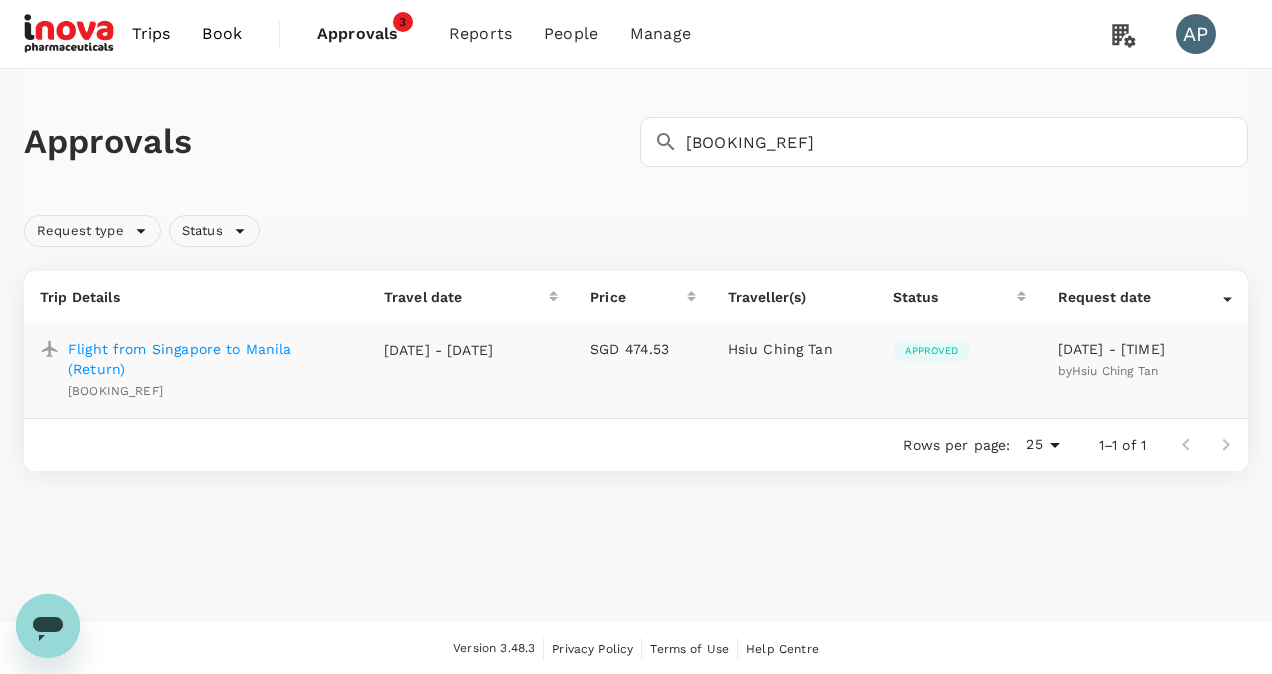 click on "Flight from Singapore to Manila (Return)" at bounding box center [210, 359] 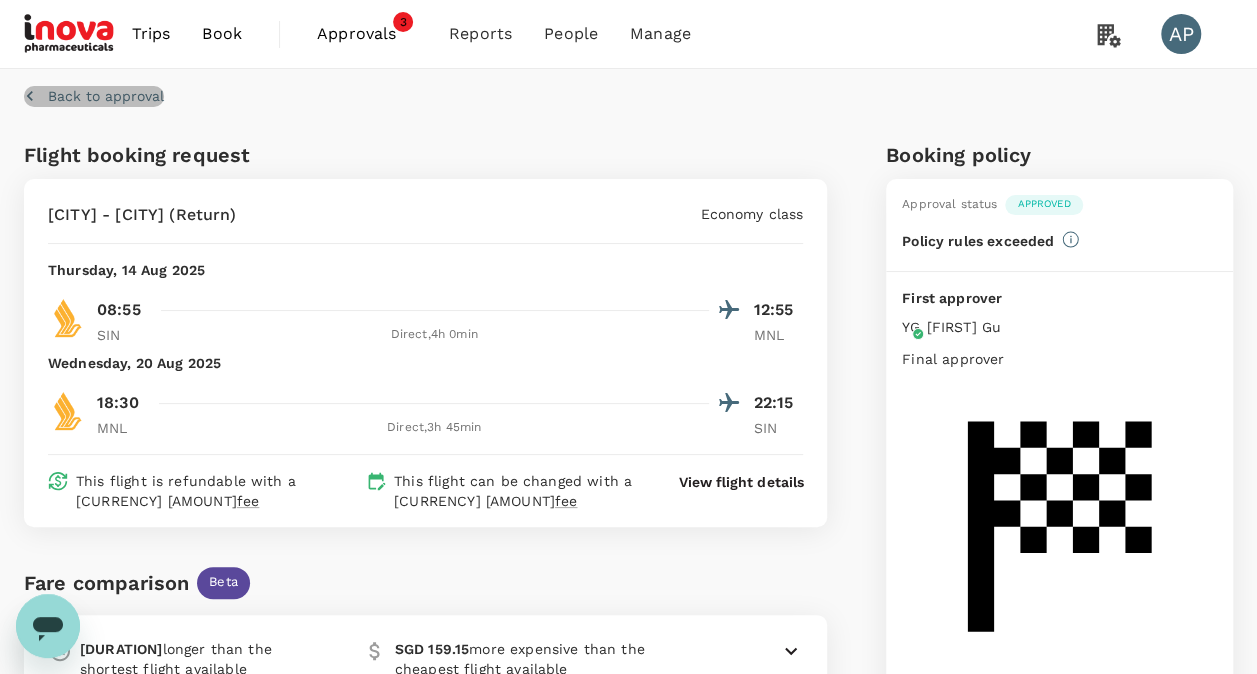 click on "Back to approval" at bounding box center (106, 96) 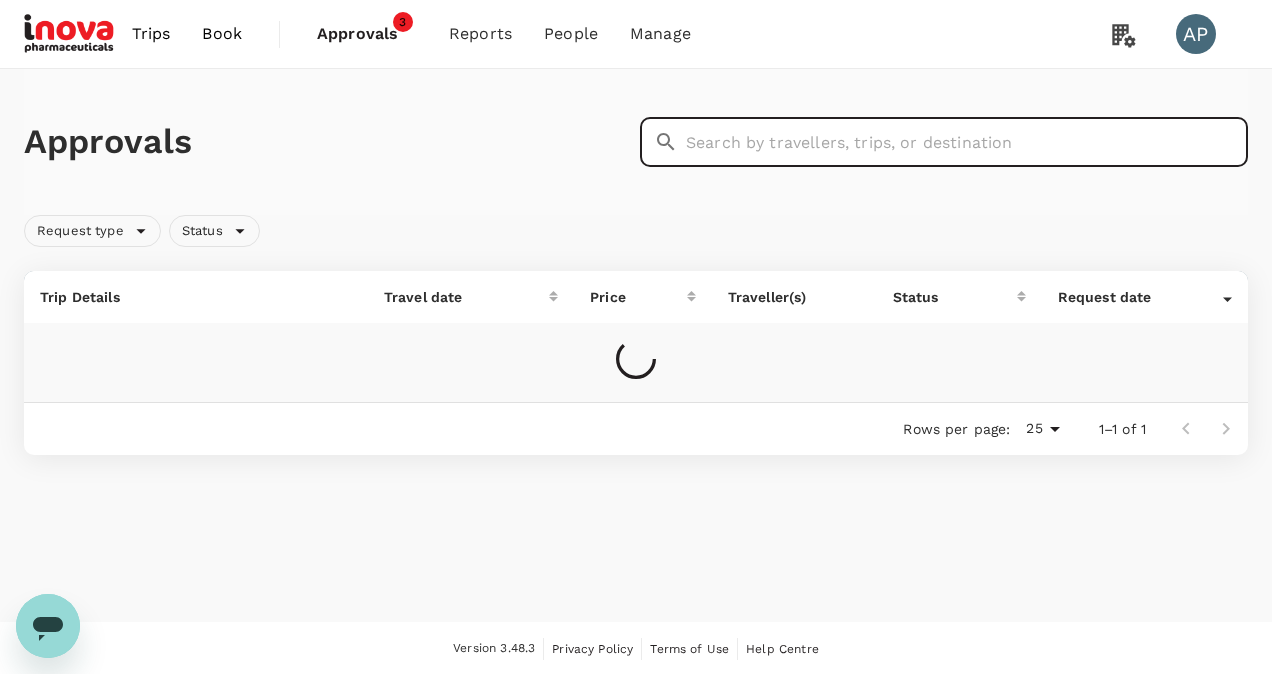 click at bounding box center [967, 142] 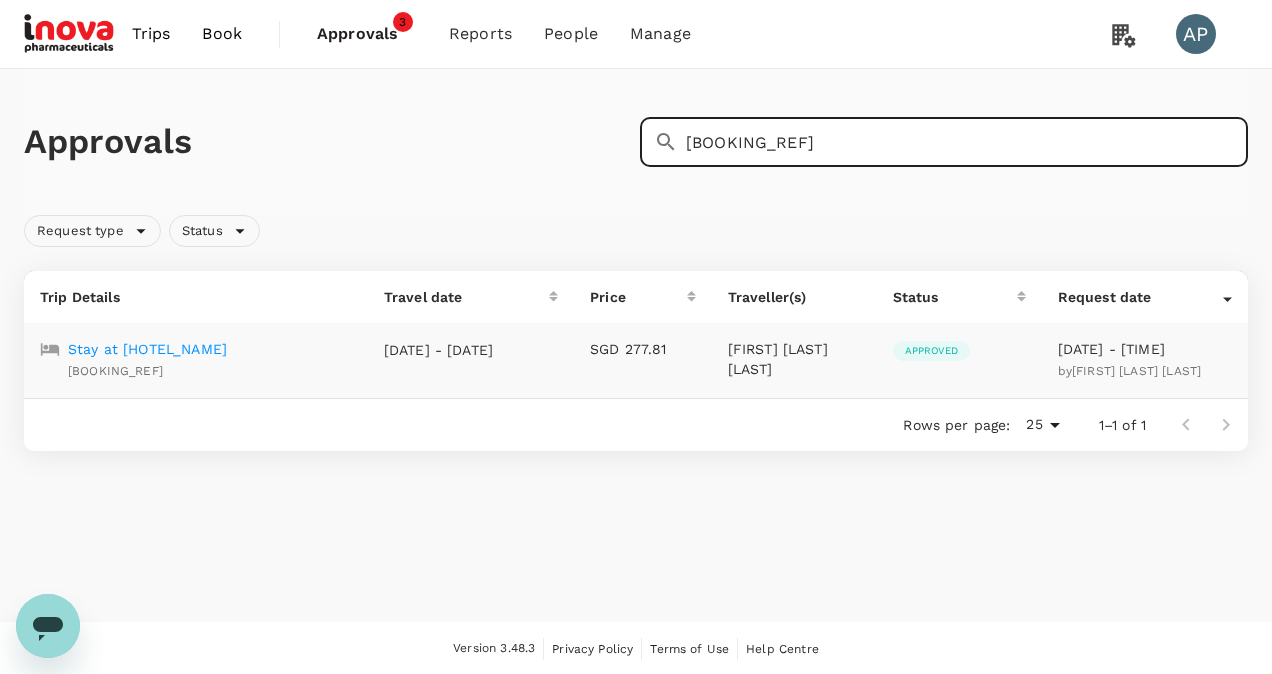 type on "[BOOKING_REF]" 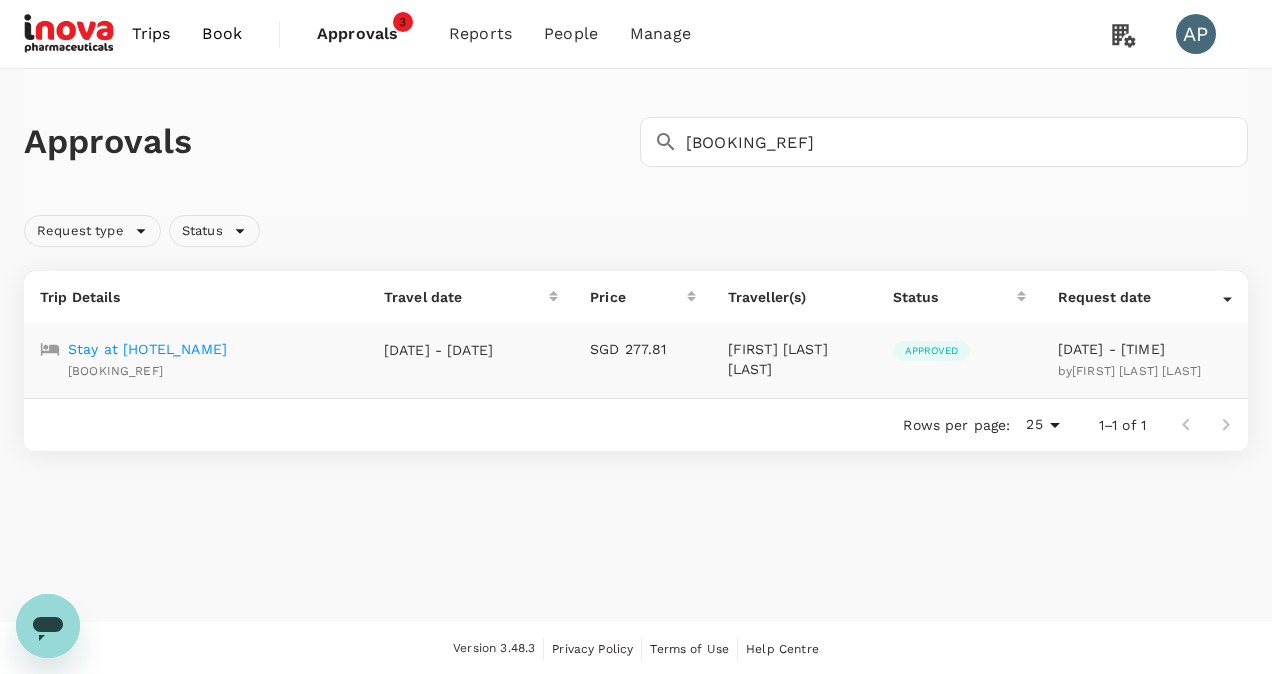 click on "Stay at [HOTEL_NAME]" at bounding box center [147, 349] 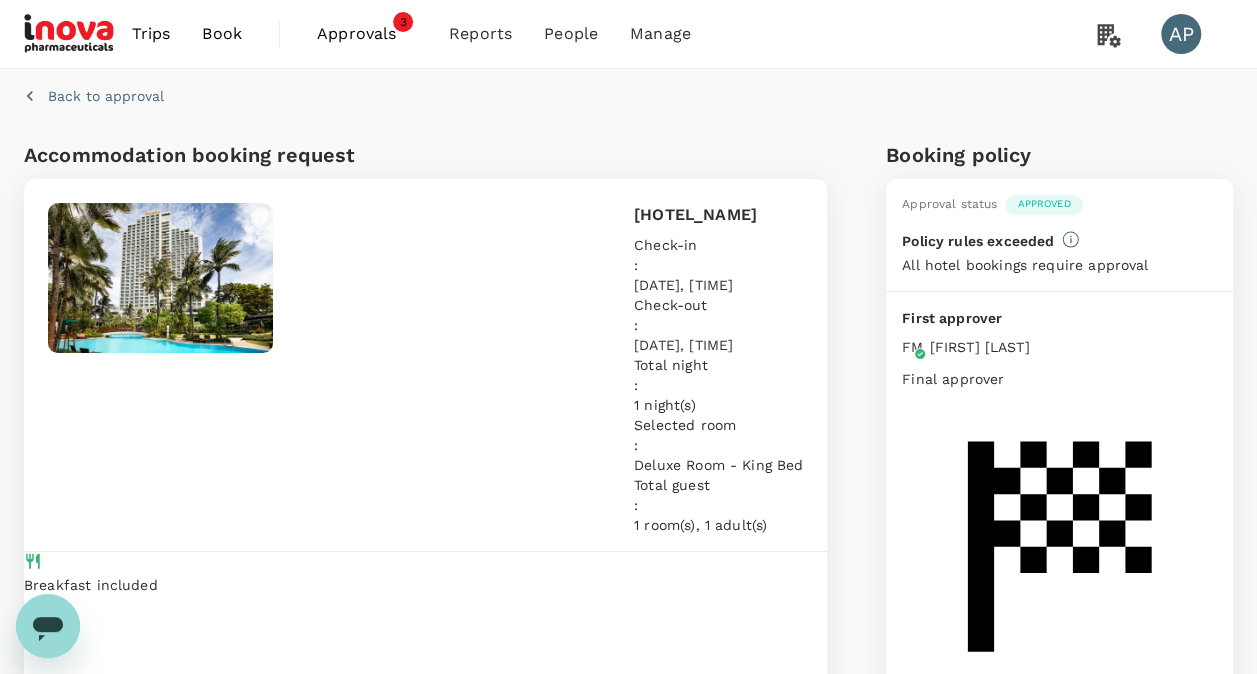 click 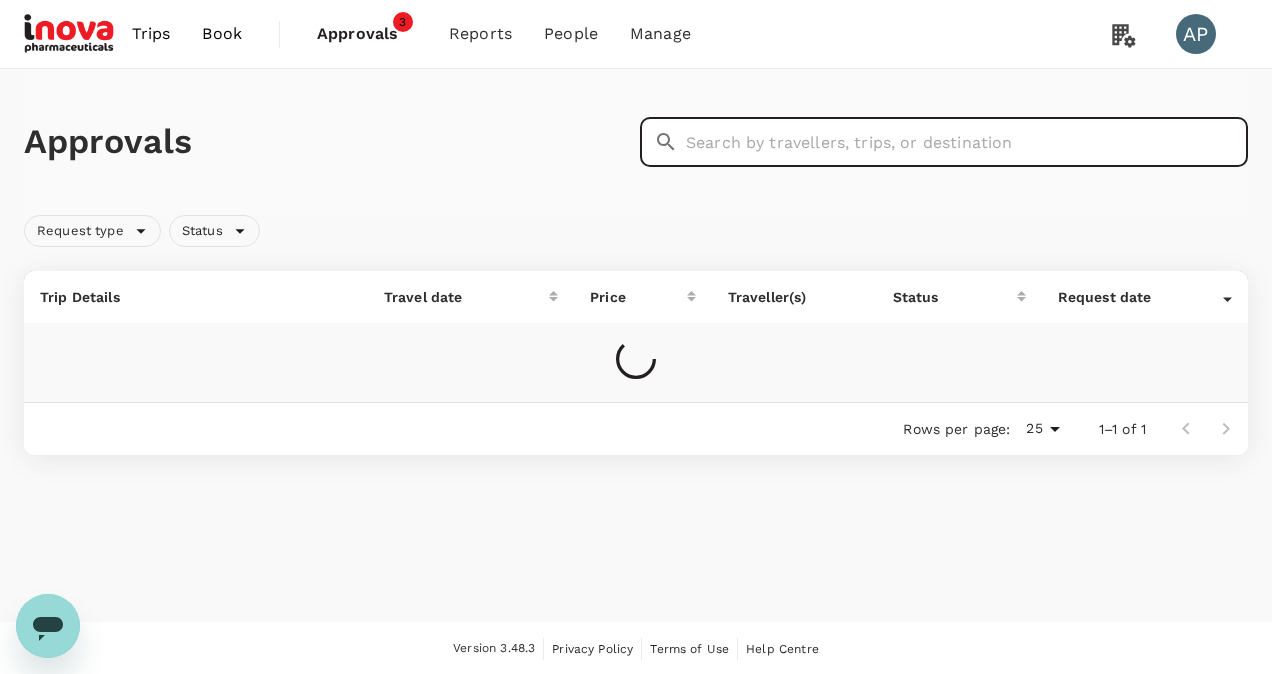 click at bounding box center (967, 142) 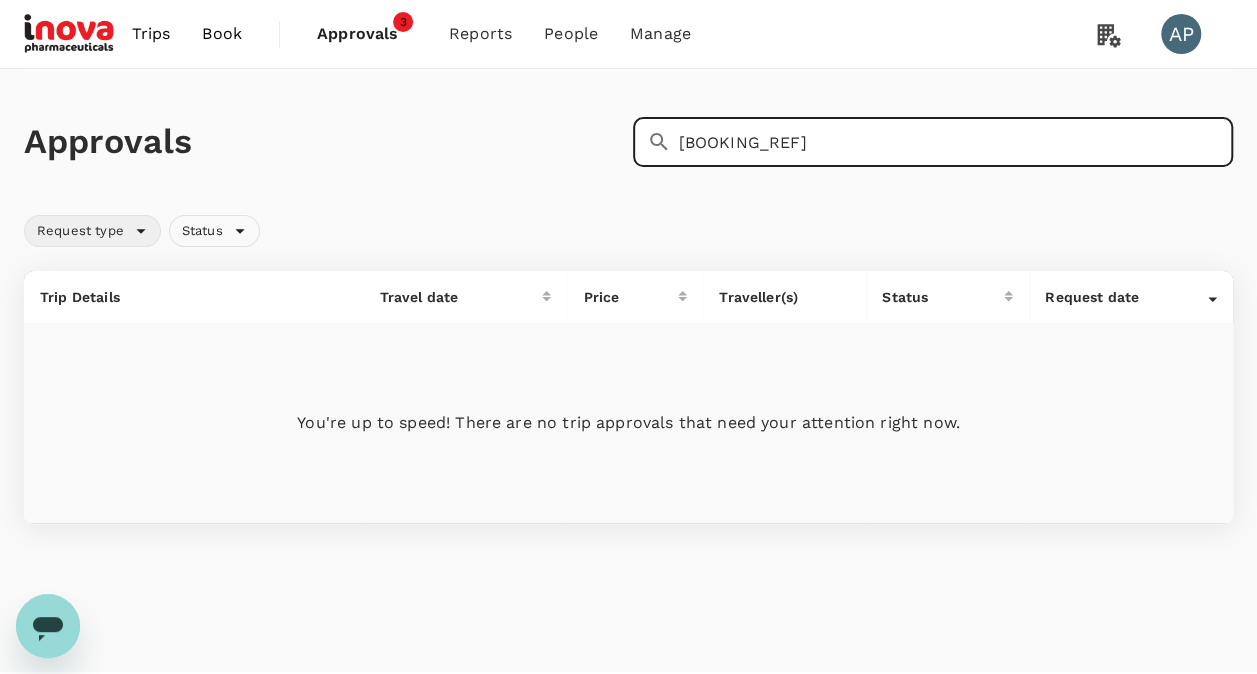 click on "Request type" at bounding box center (80, 231) 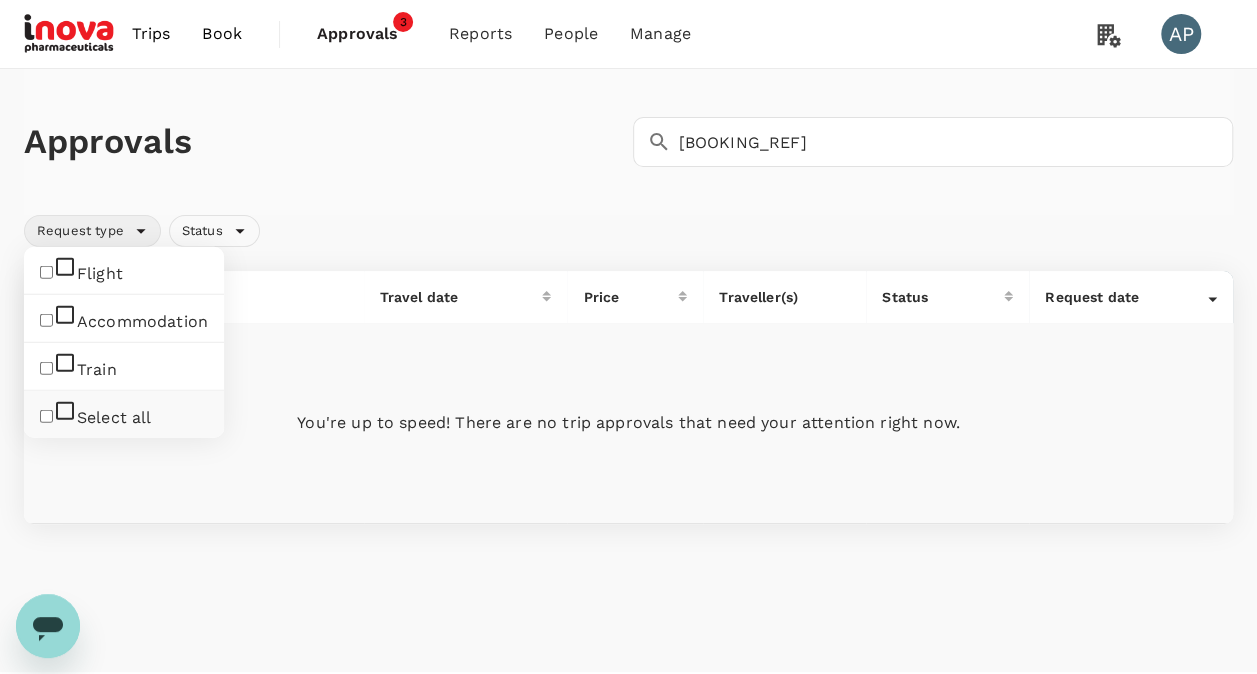 click on "Request type" at bounding box center [80, 231] 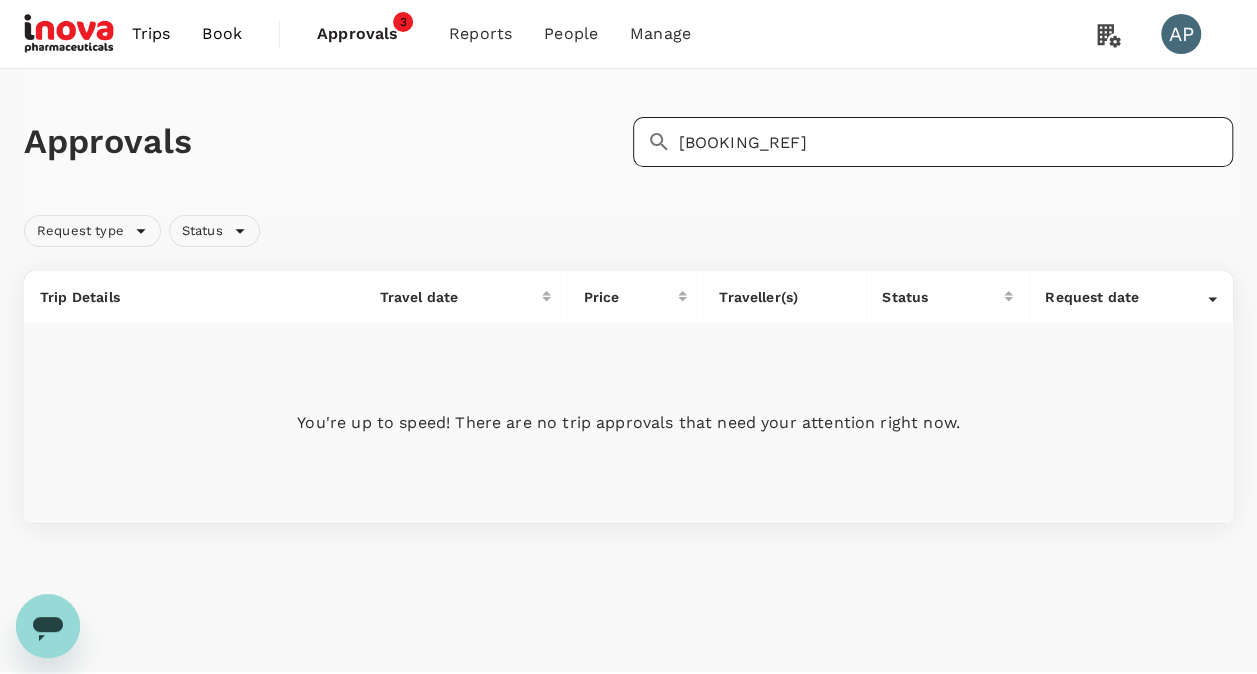 click on "[BOOKING_REF]" at bounding box center [956, 142] 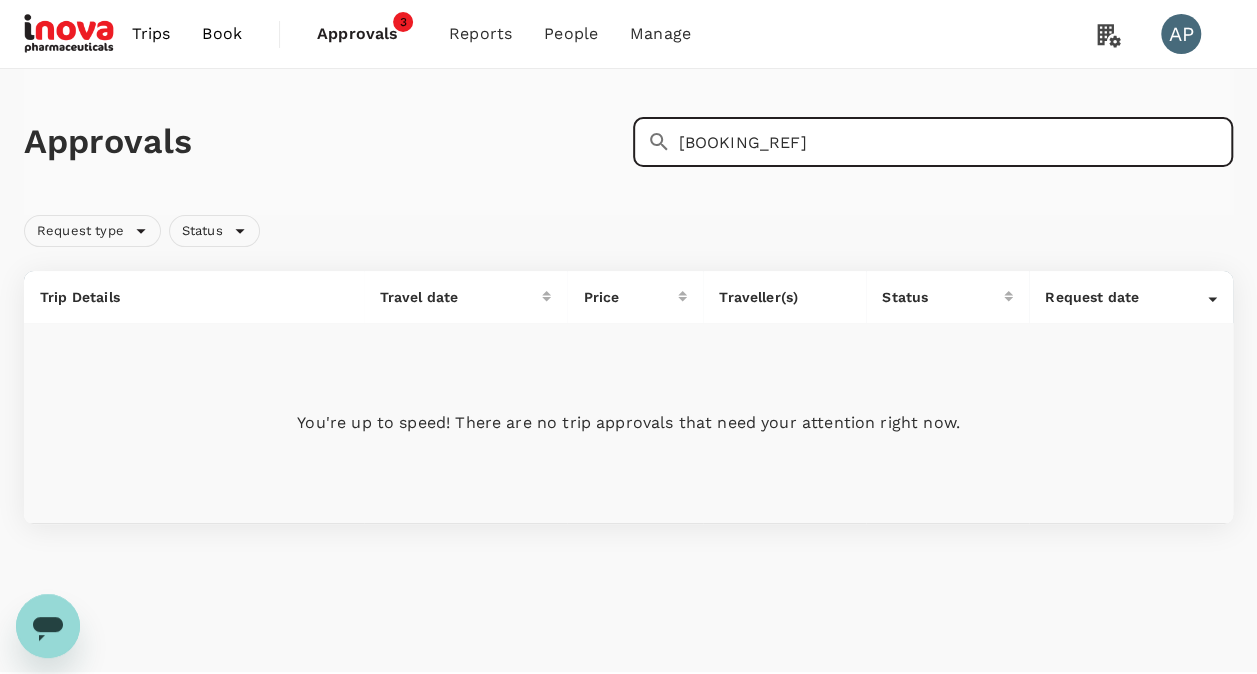 paste on "[BOOKING_REF]" 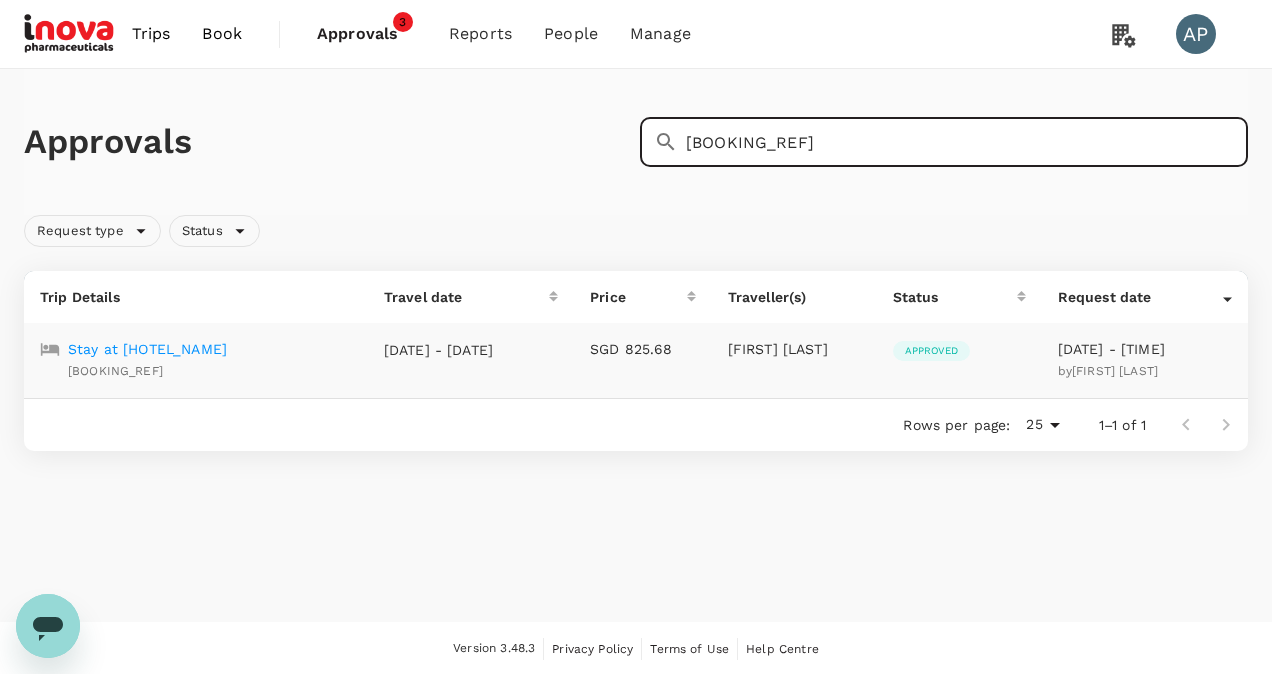 type on "[BOOKING_REF]" 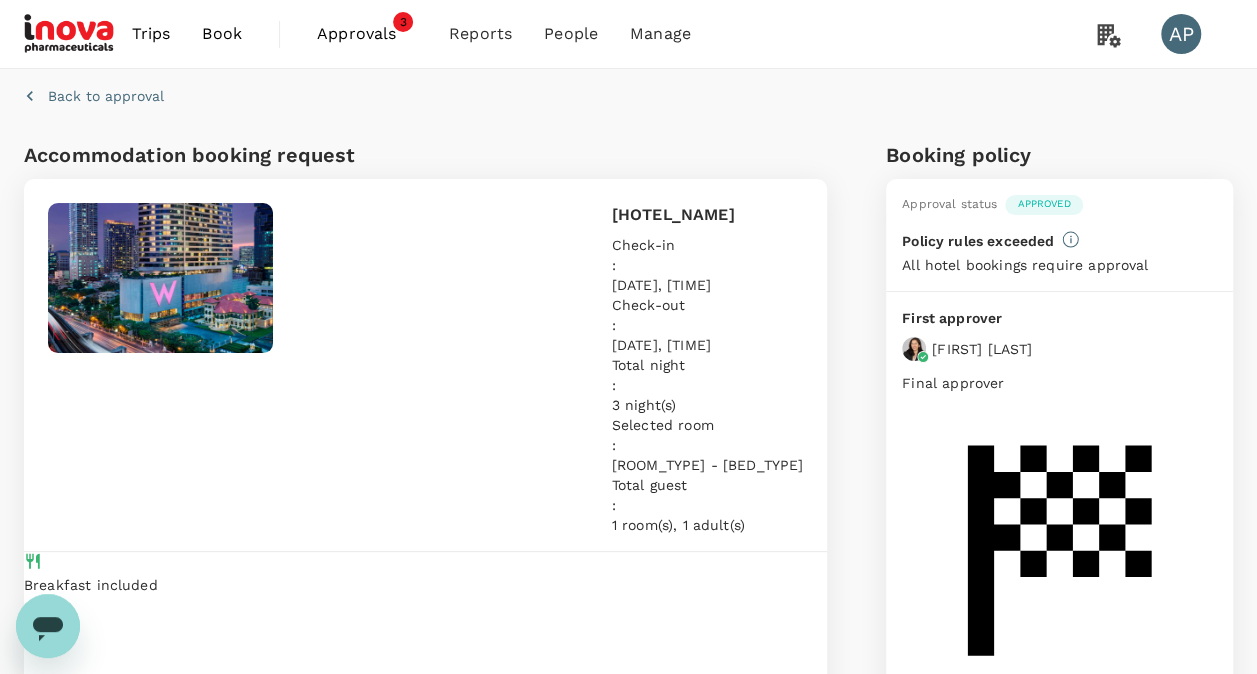 click on "Back to approval" at bounding box center [106, 96] 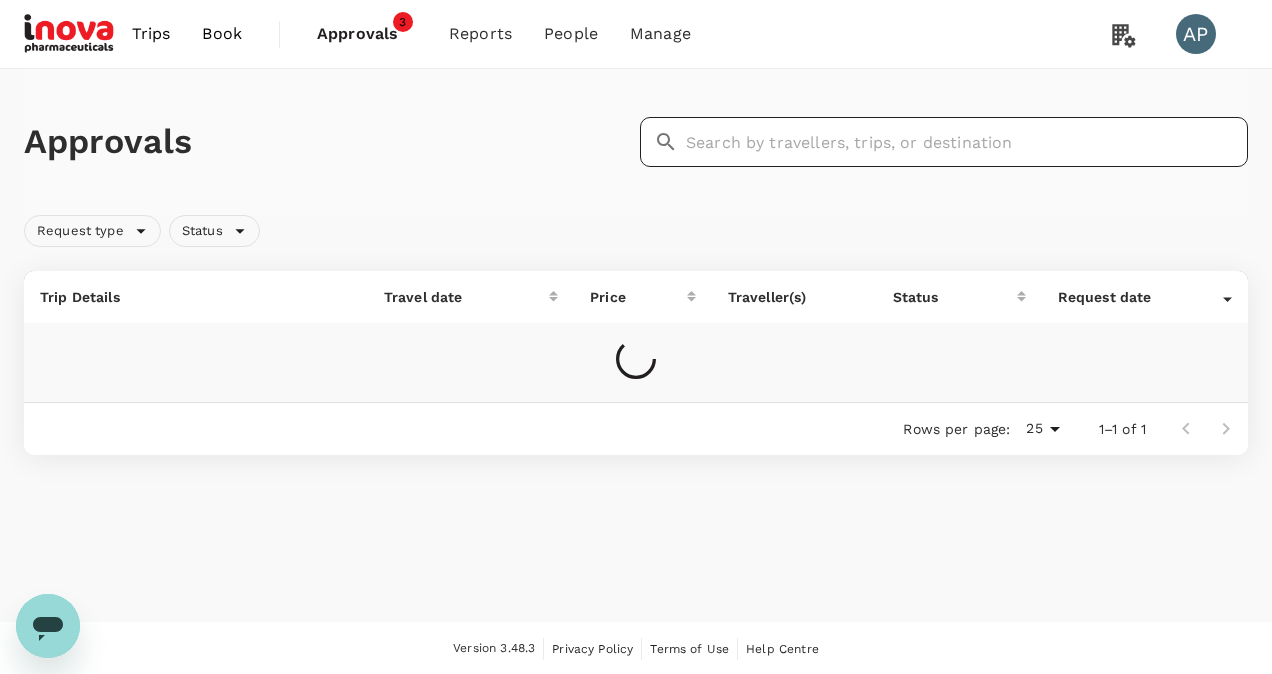 click at bounding box center [967, 142] 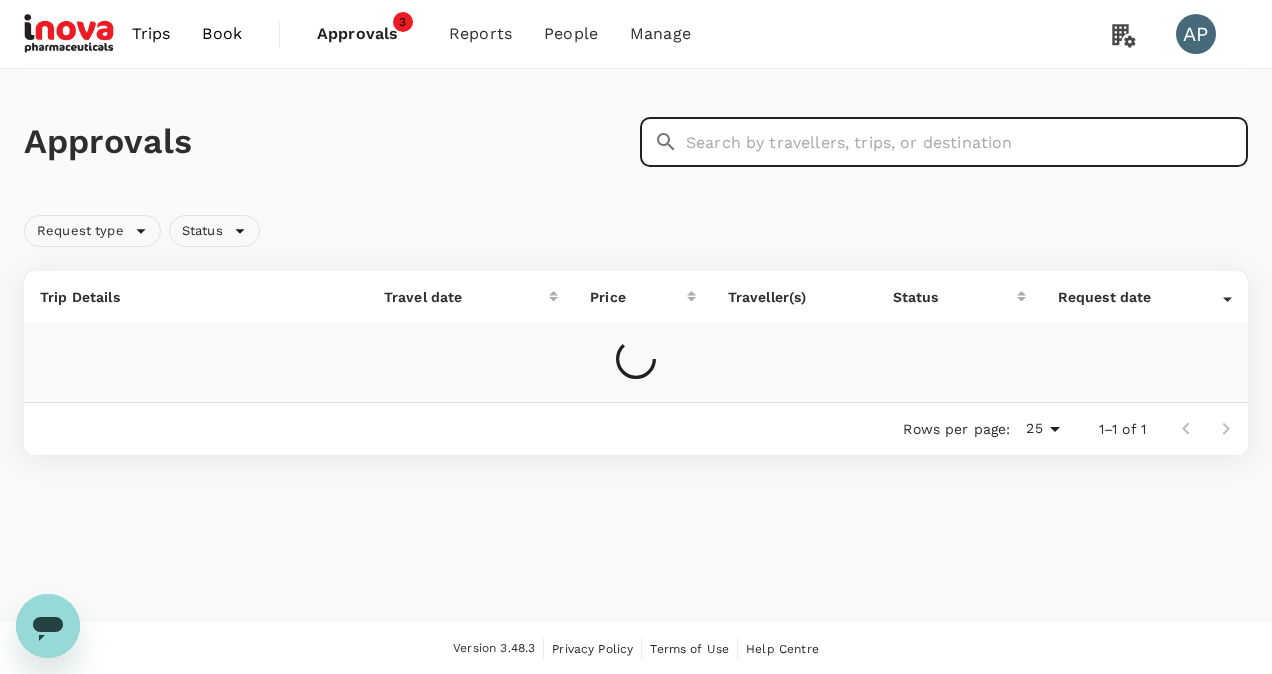 paste on "[BOOKING_REF]" 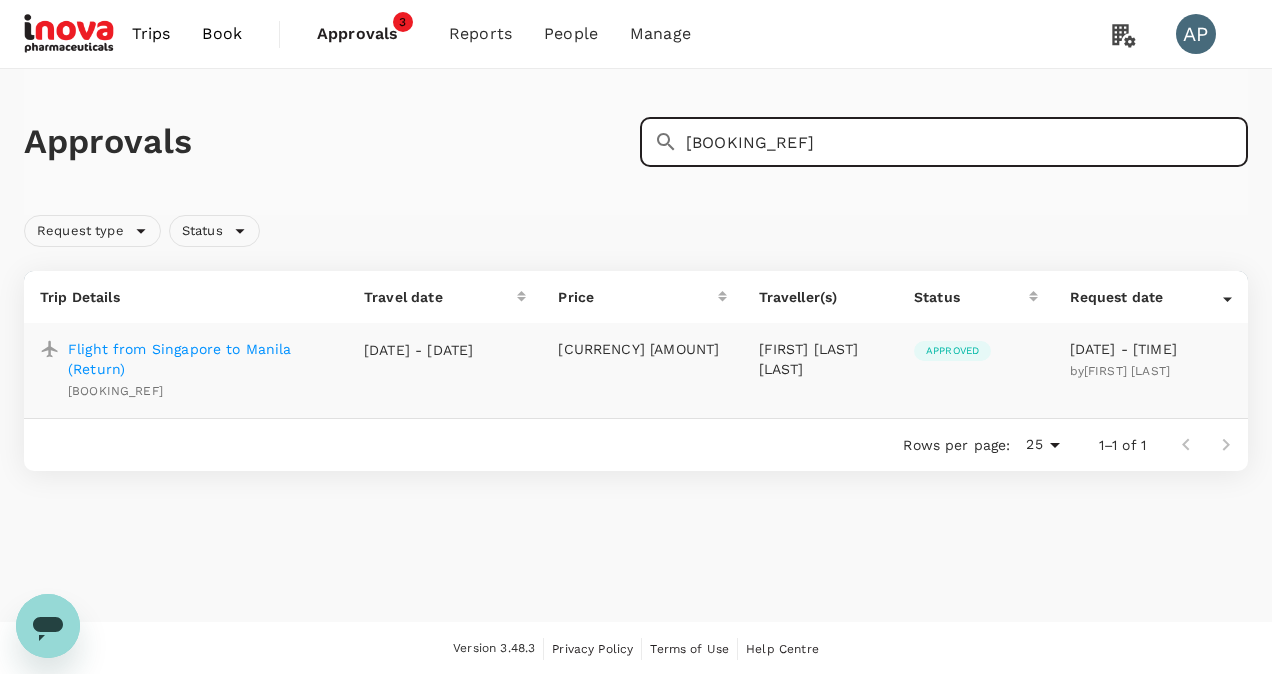 type on "[BOOKING_REF]" 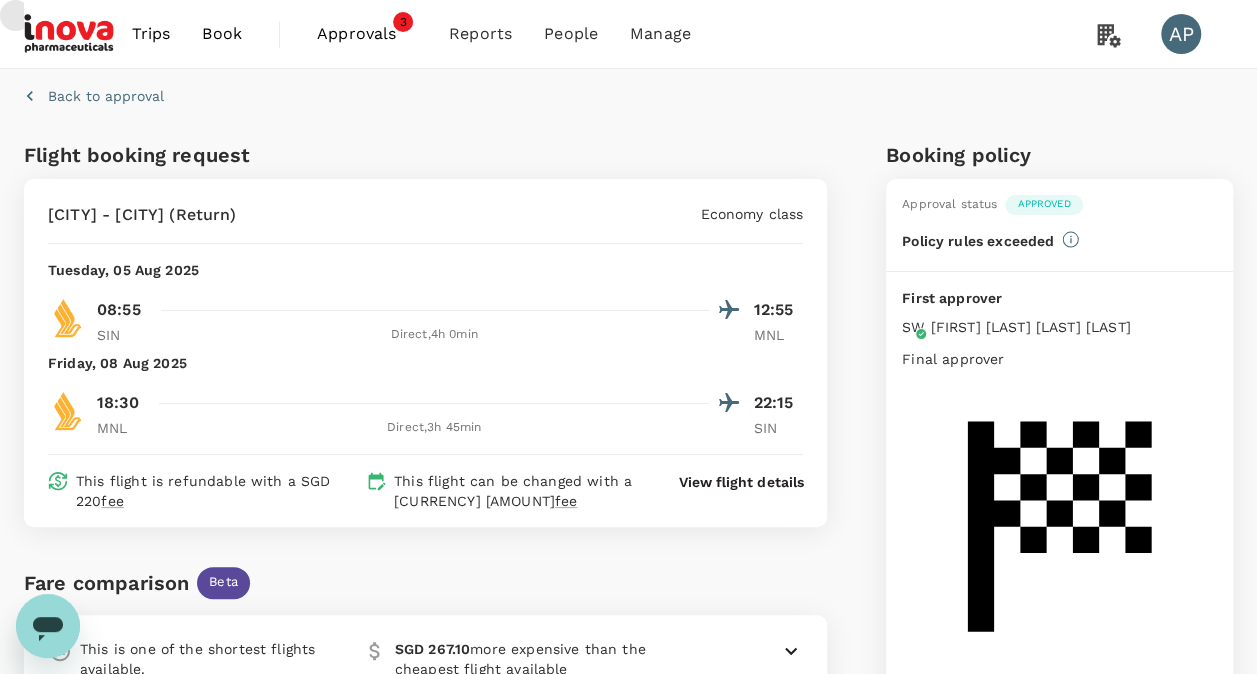 click 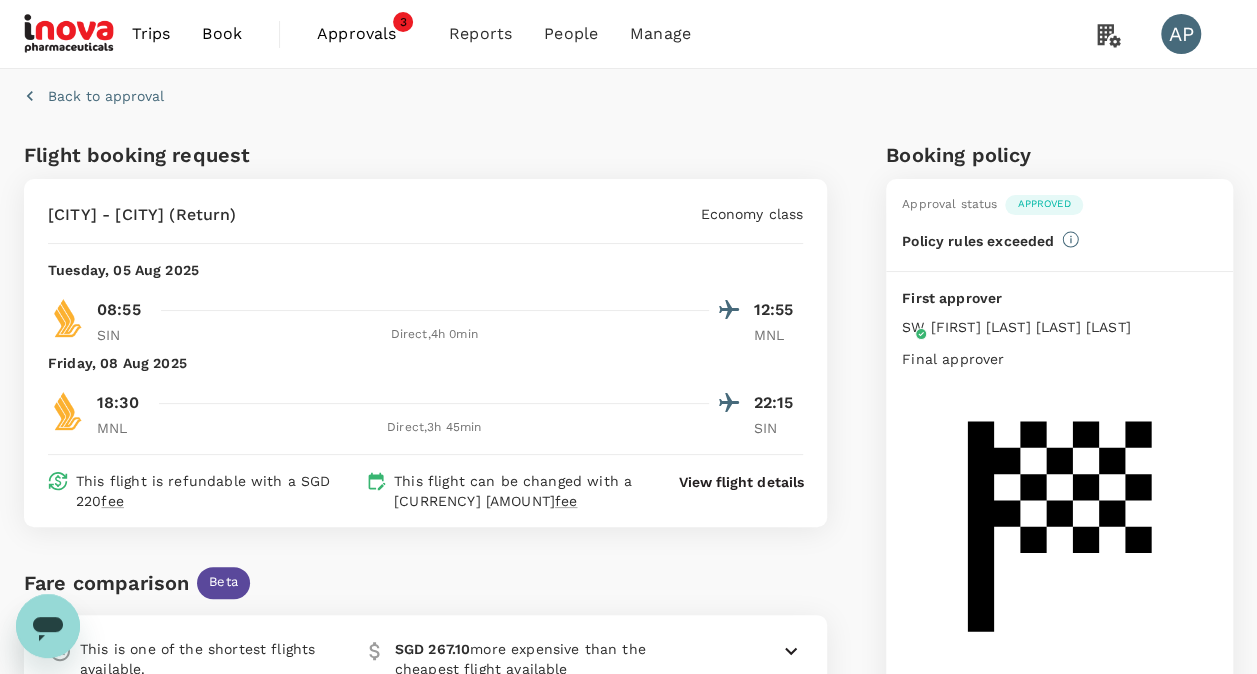 click on "Back to approval" at bounding box center [624, 92] 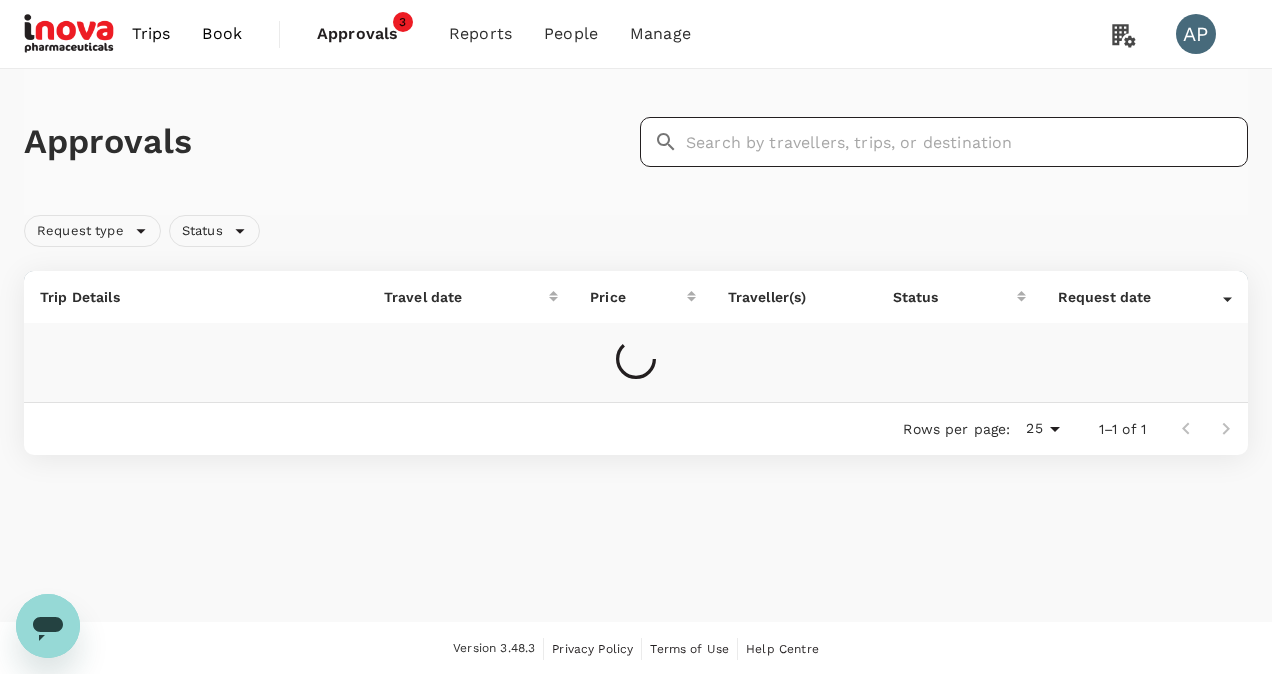 click at bounding box center [967, 142] 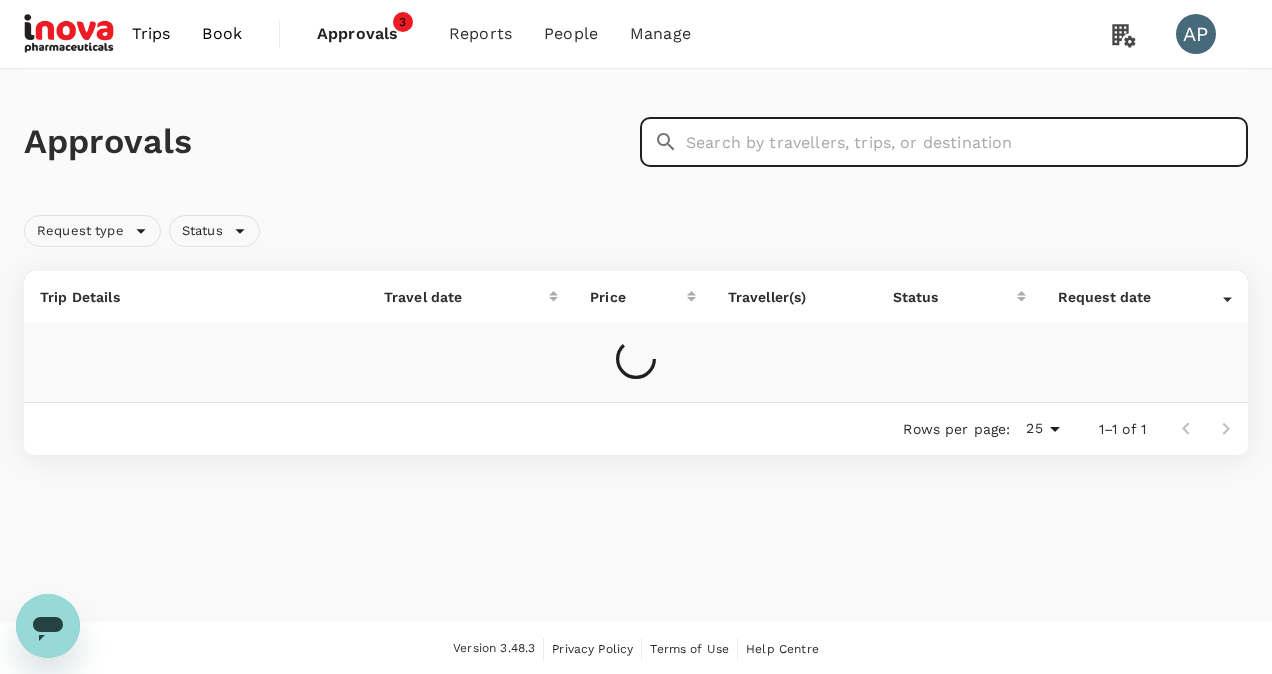 paste on "[BOOKING_REF]" 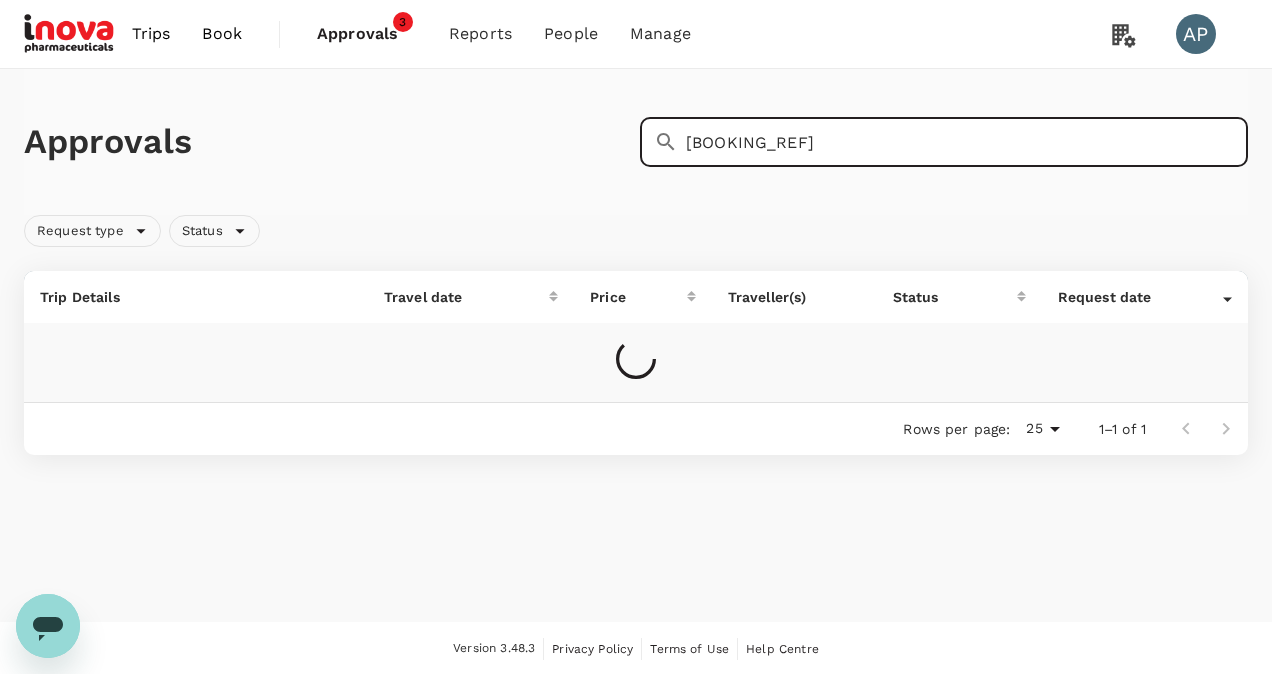 type on "[BOOKING_REF]" 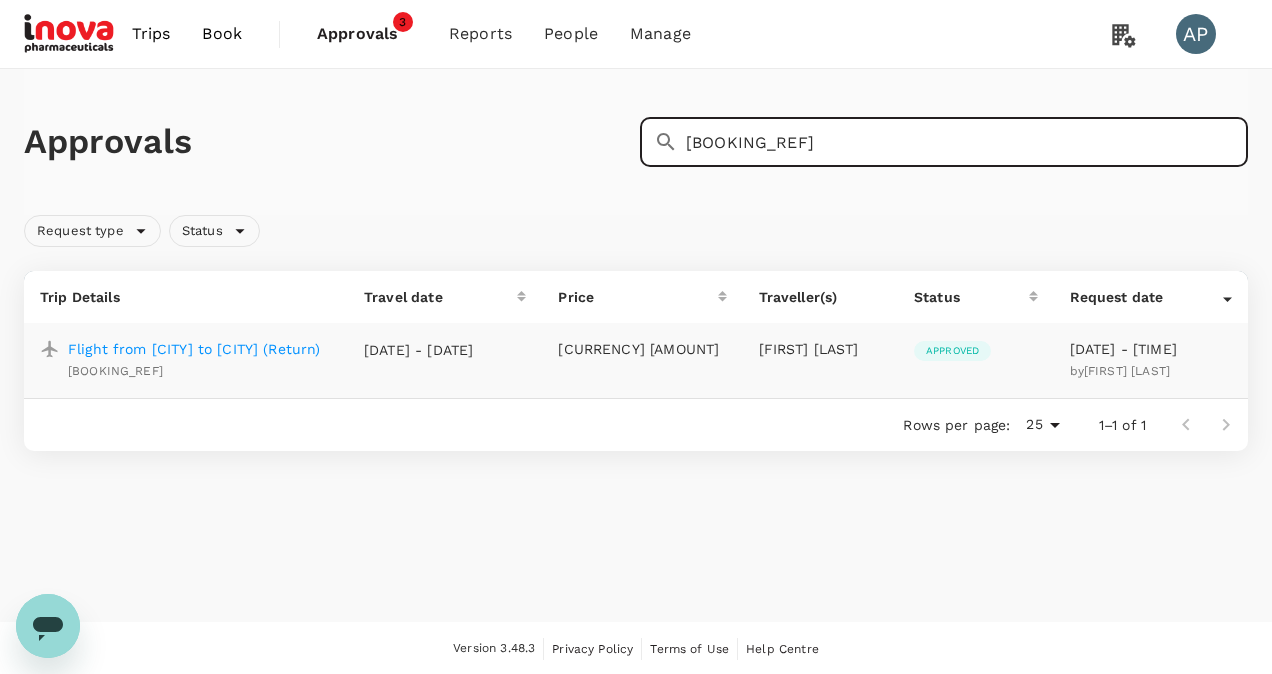 click on "Flight from [CITY] to [CITY] (Return)" at bounding box center (194, 349) 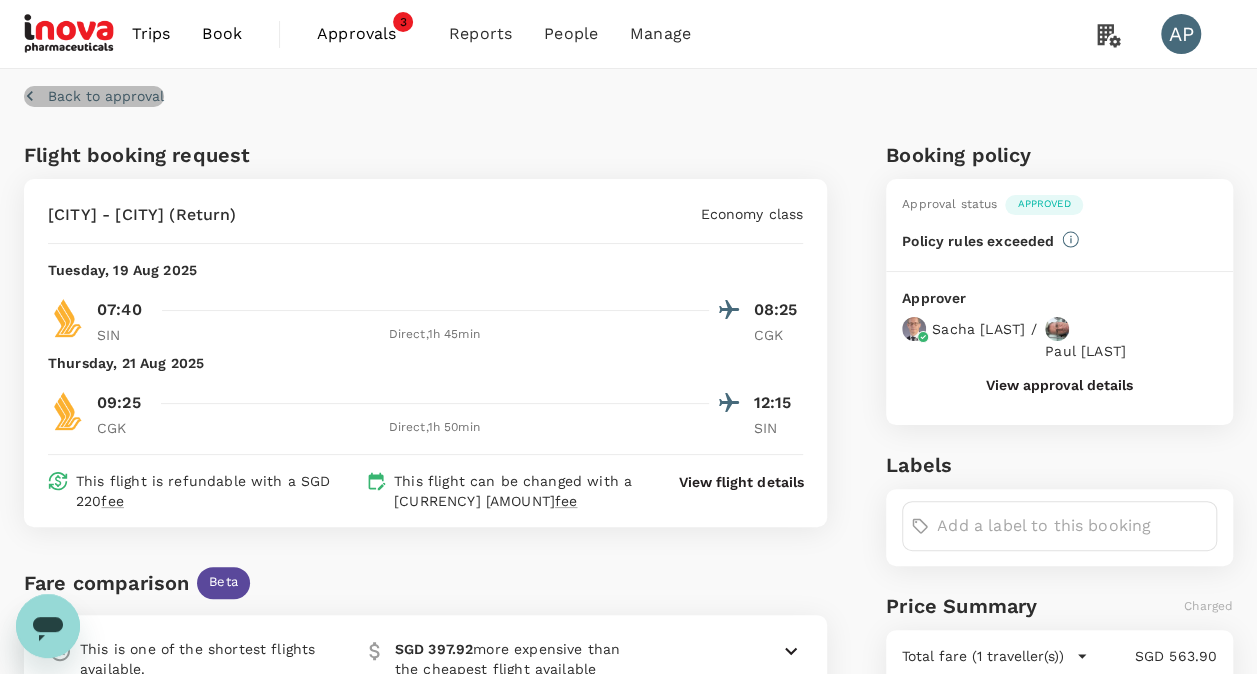 click on "Back to approval" at bounding box center [106, 96] 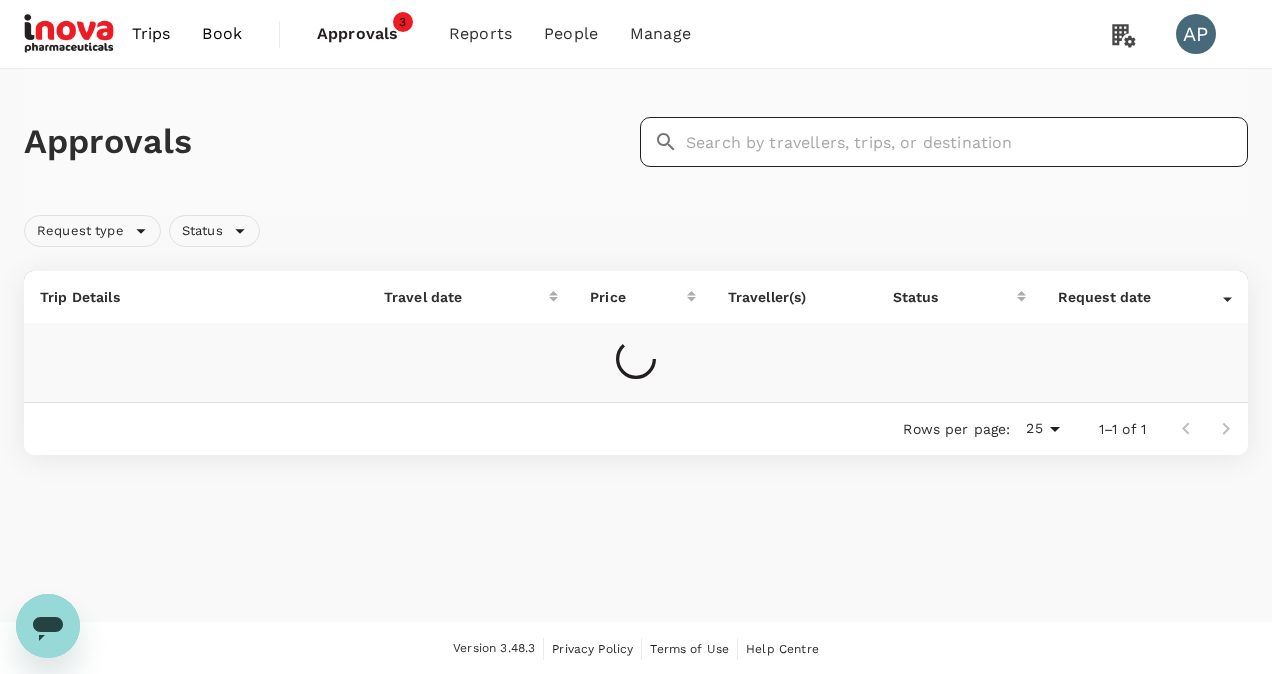click at bounding box center [967, 142] 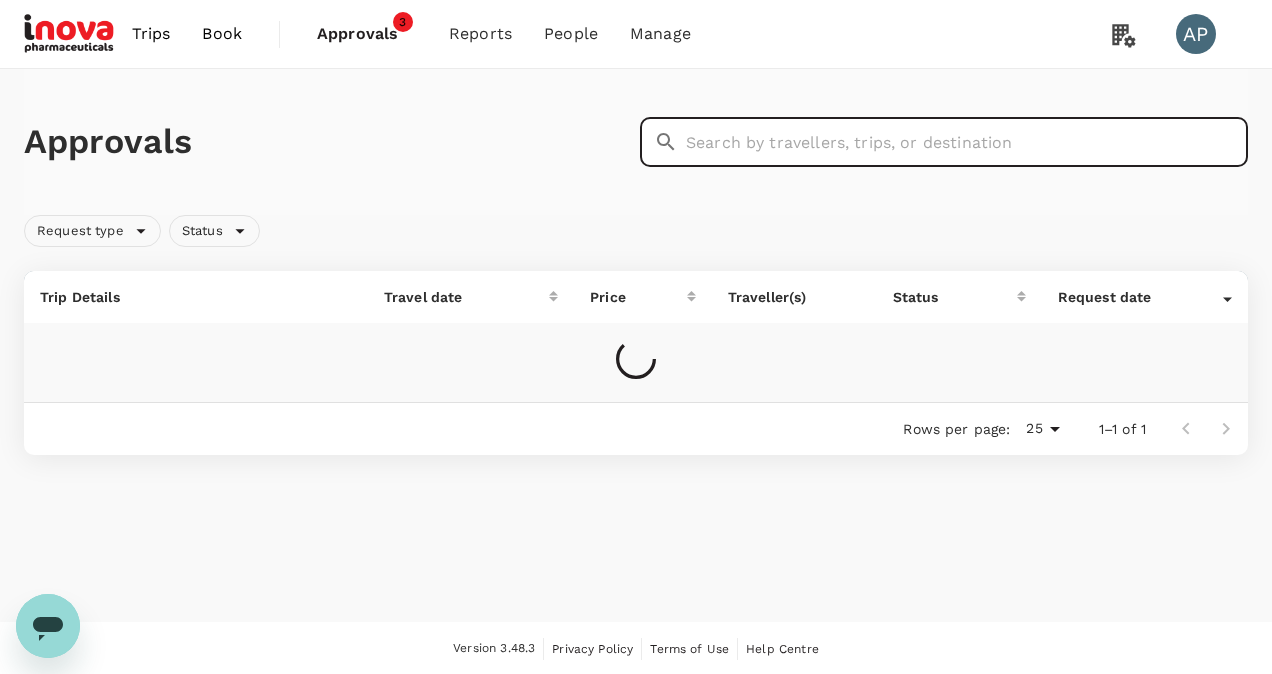 paste on "[BOOKING_REF]" 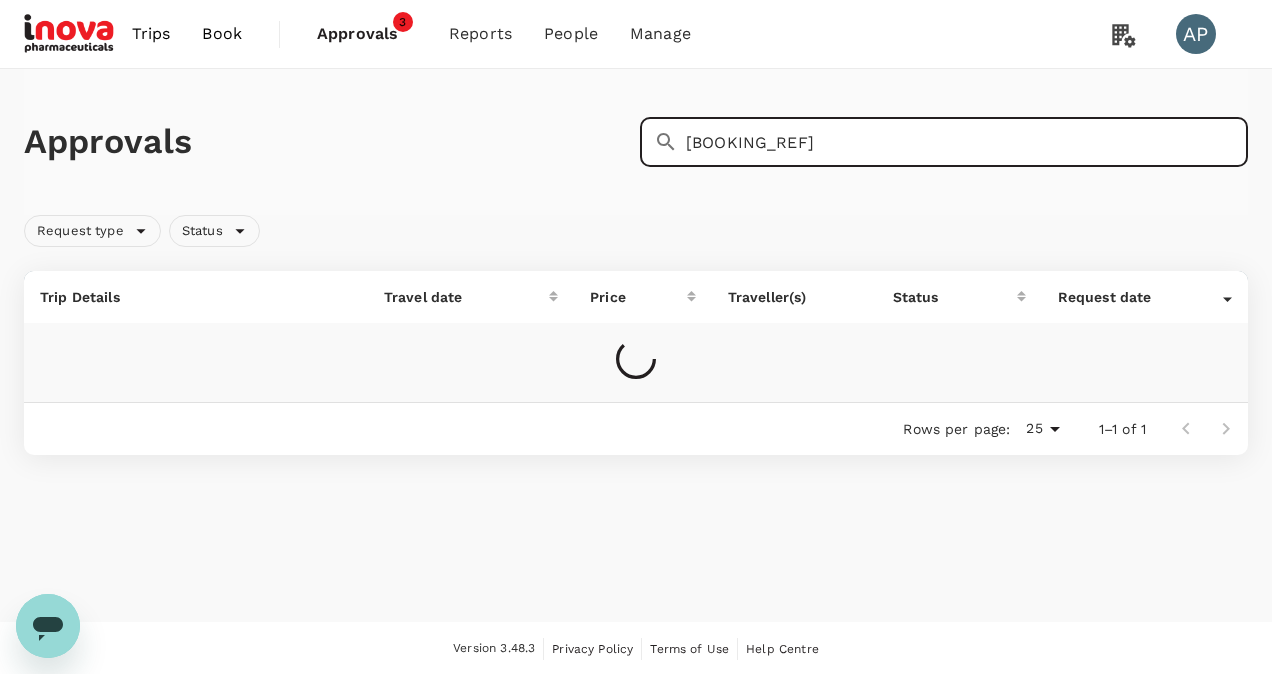 type on "[BOOKING_REF]" 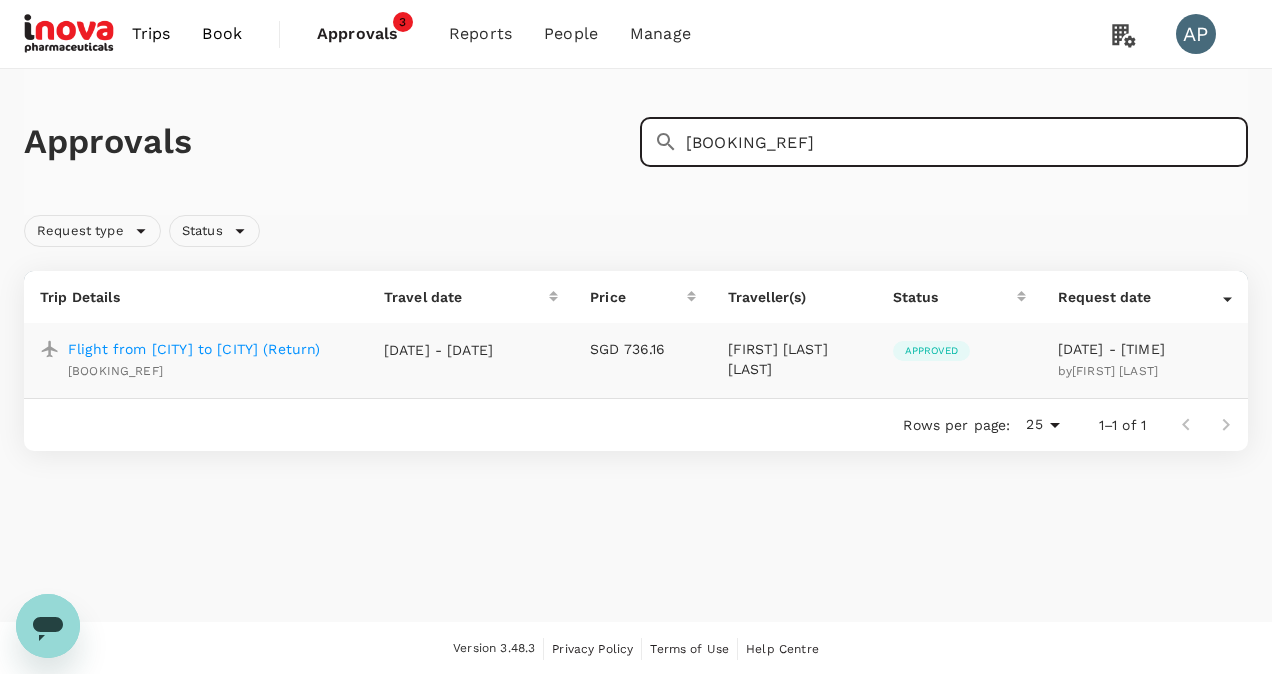click on "Flight from [CITY] to [CITY] (Return)" at bounding box center (194, 349) 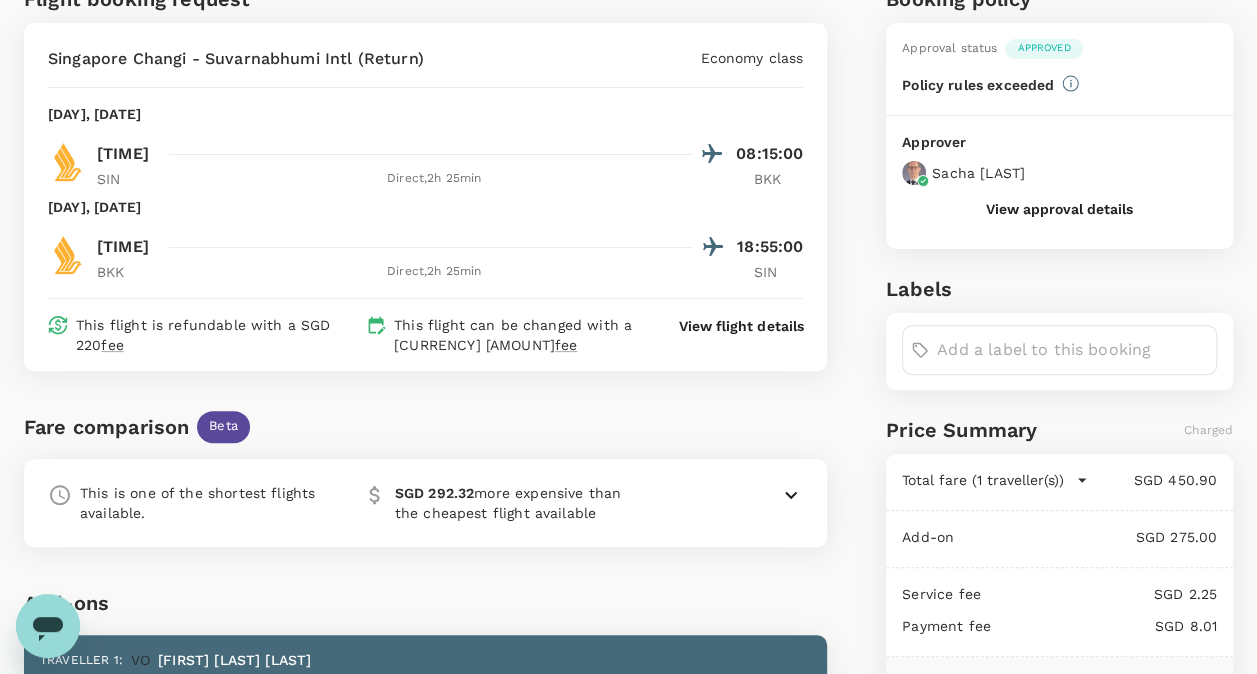 scroll, scrollTop: 0, scrollLeft: 0, axis: both 